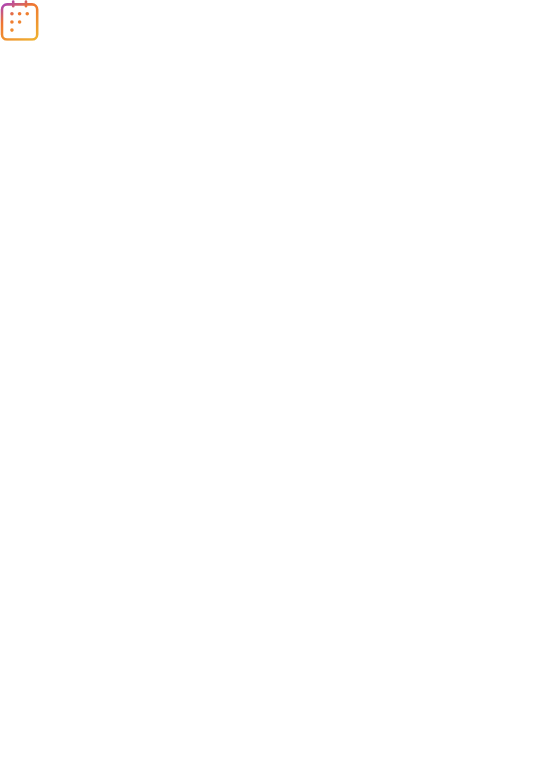 scroll, scrollTop: 0, scrollLeft: 0, axis: both 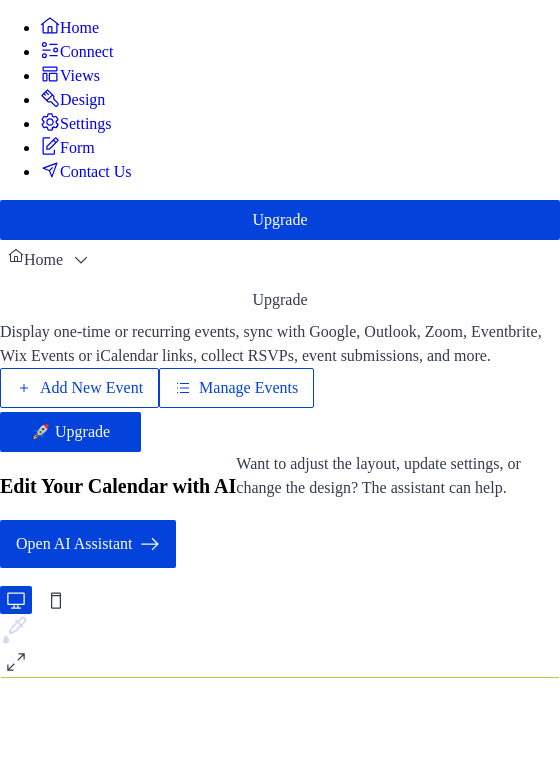 click on "Manage Events" at bounding box center (248, 388) 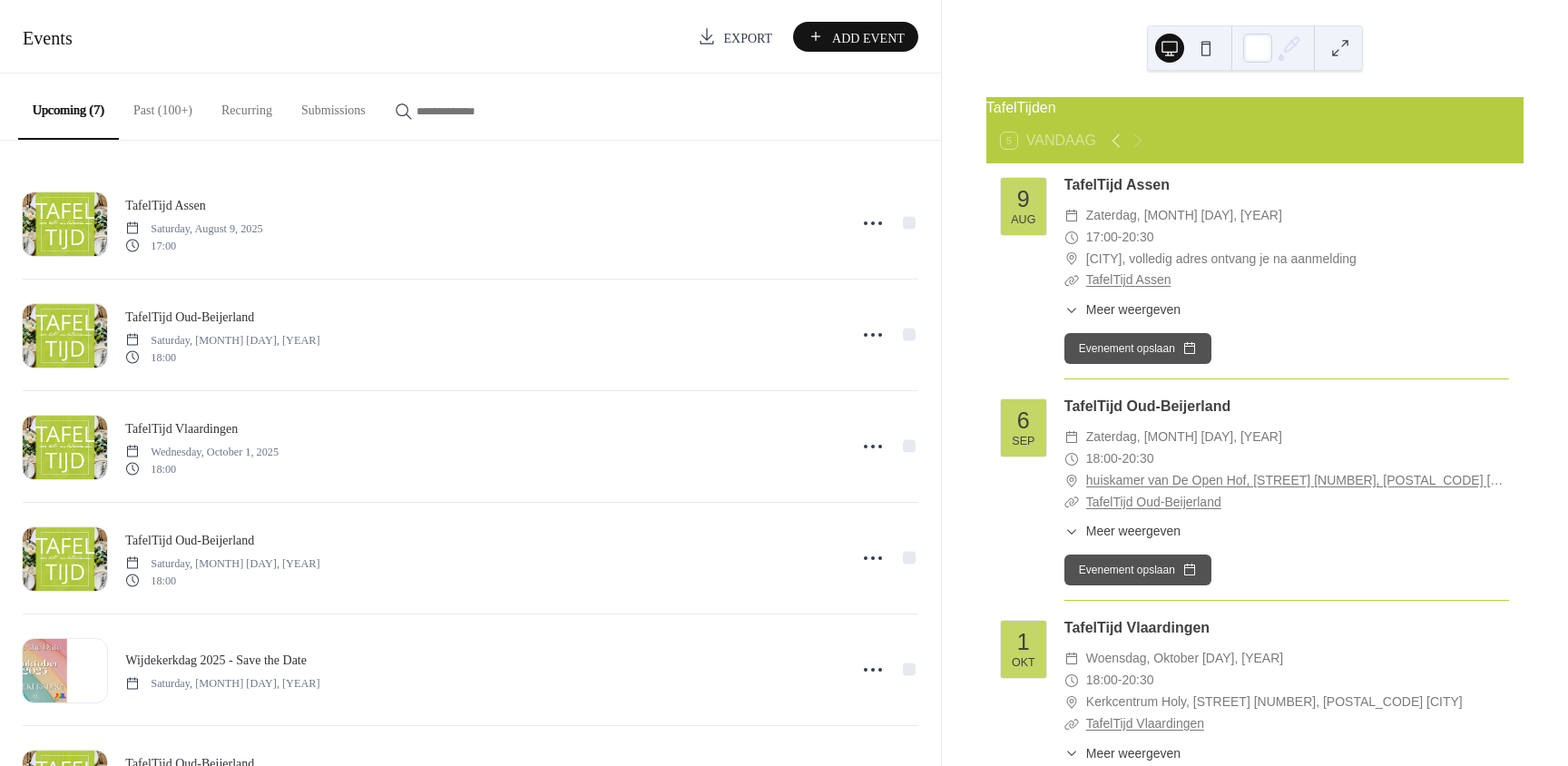 scroll, scrollTop: 0, scrollLeft: 0, axis: both 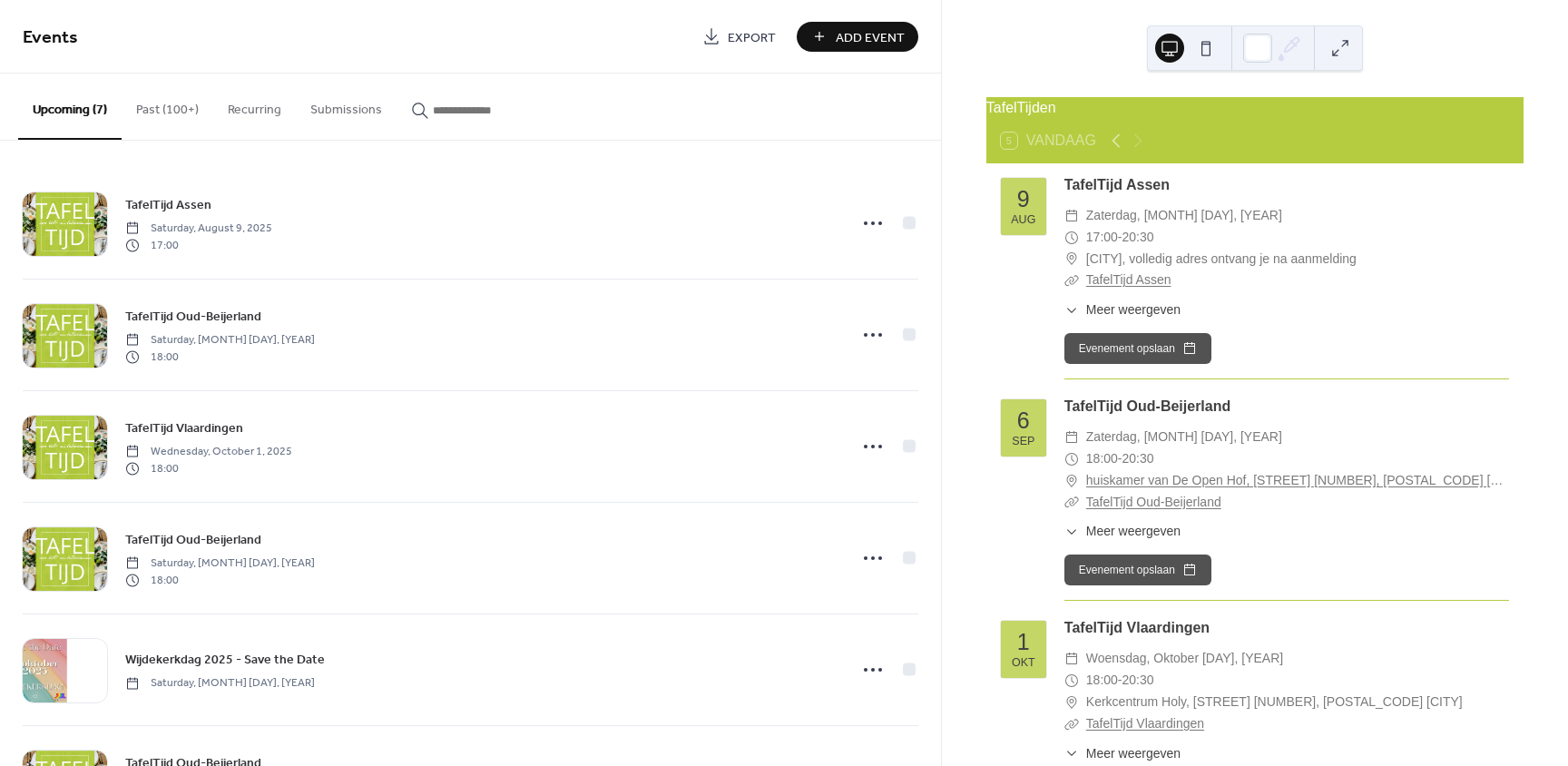 click on "Past (100+)" at bounding box center [167, 105] 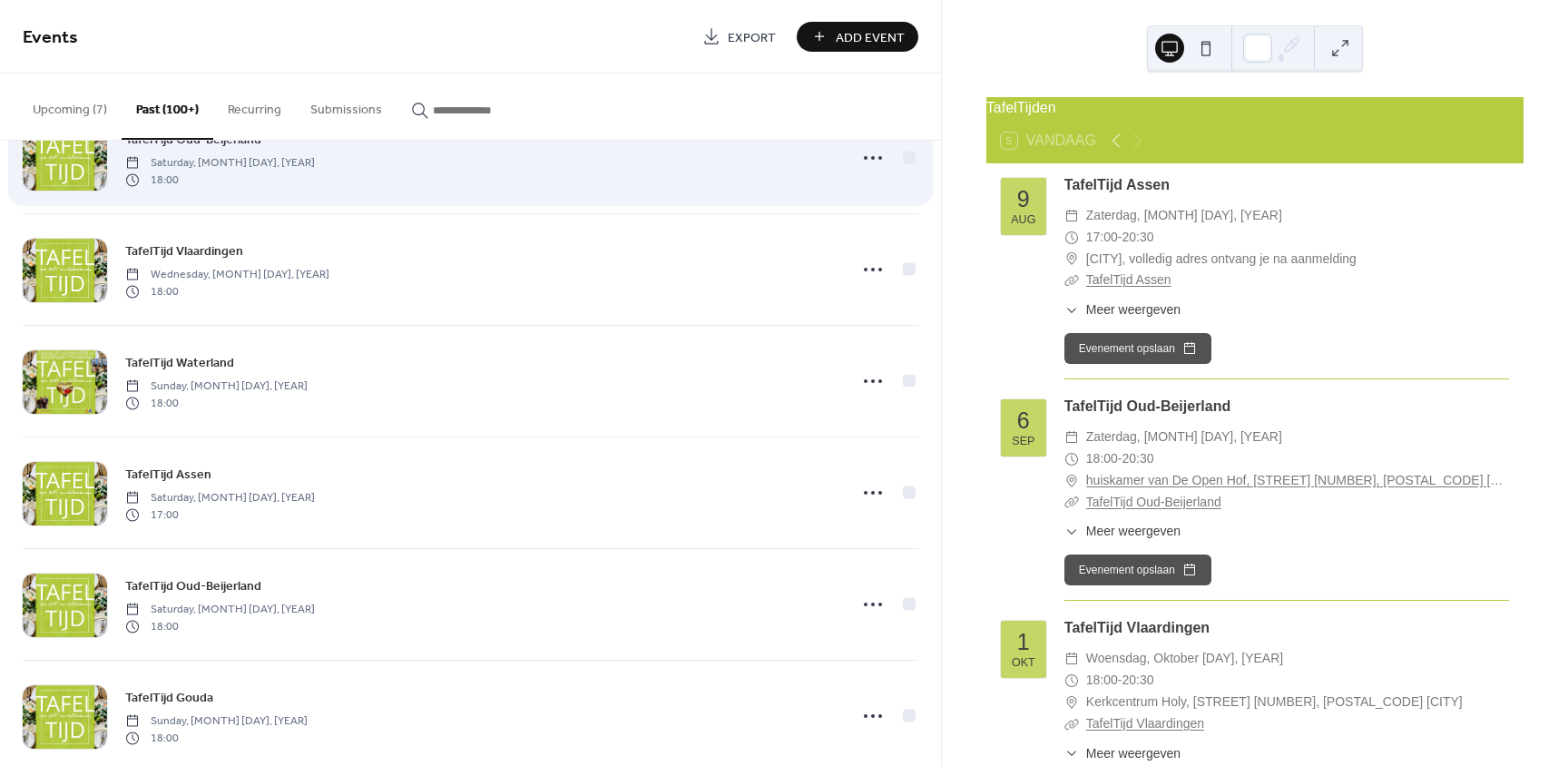 scroll, scrollTop: 545, scrollLeft: 0, axis: vertical 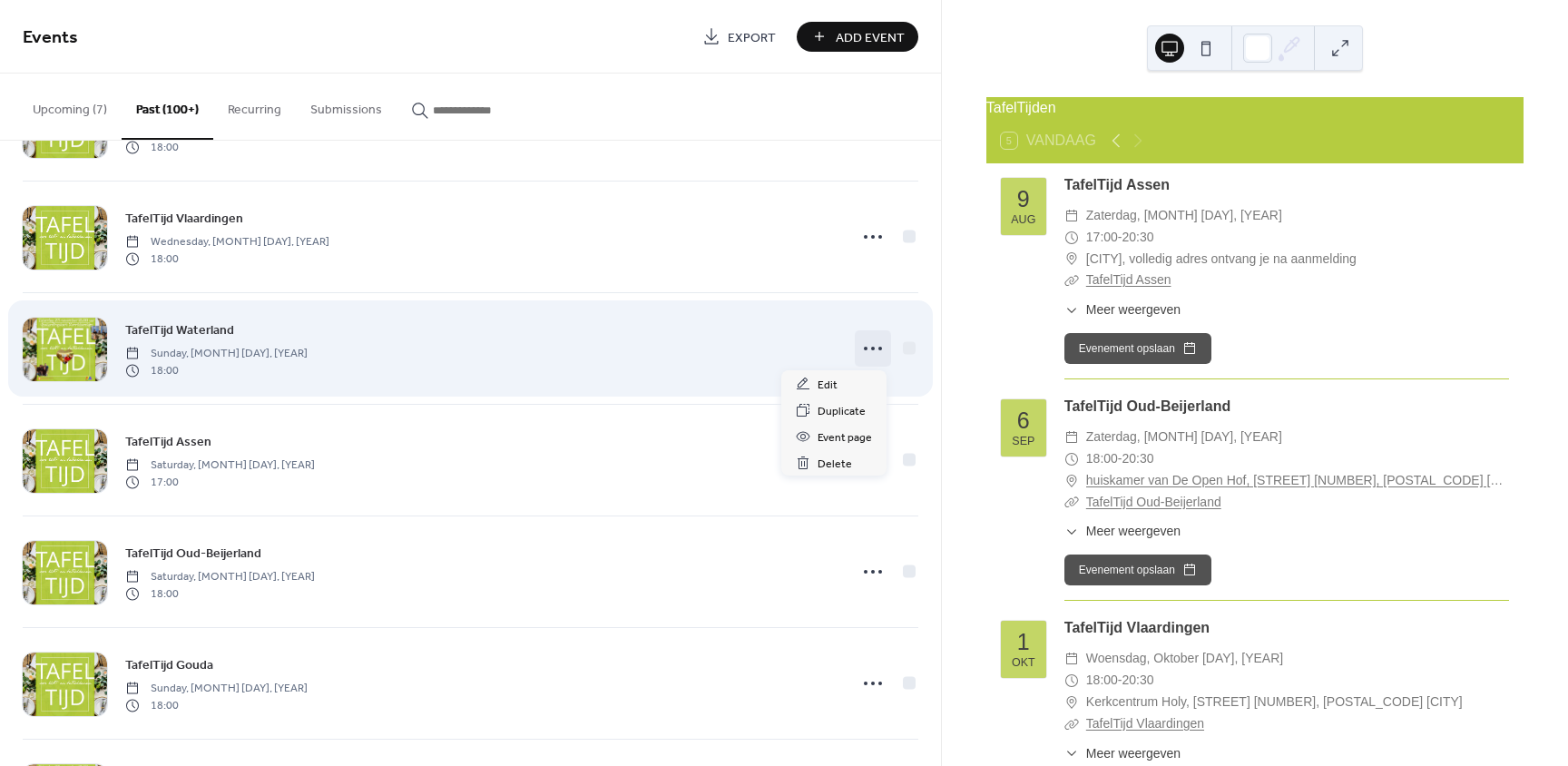 click 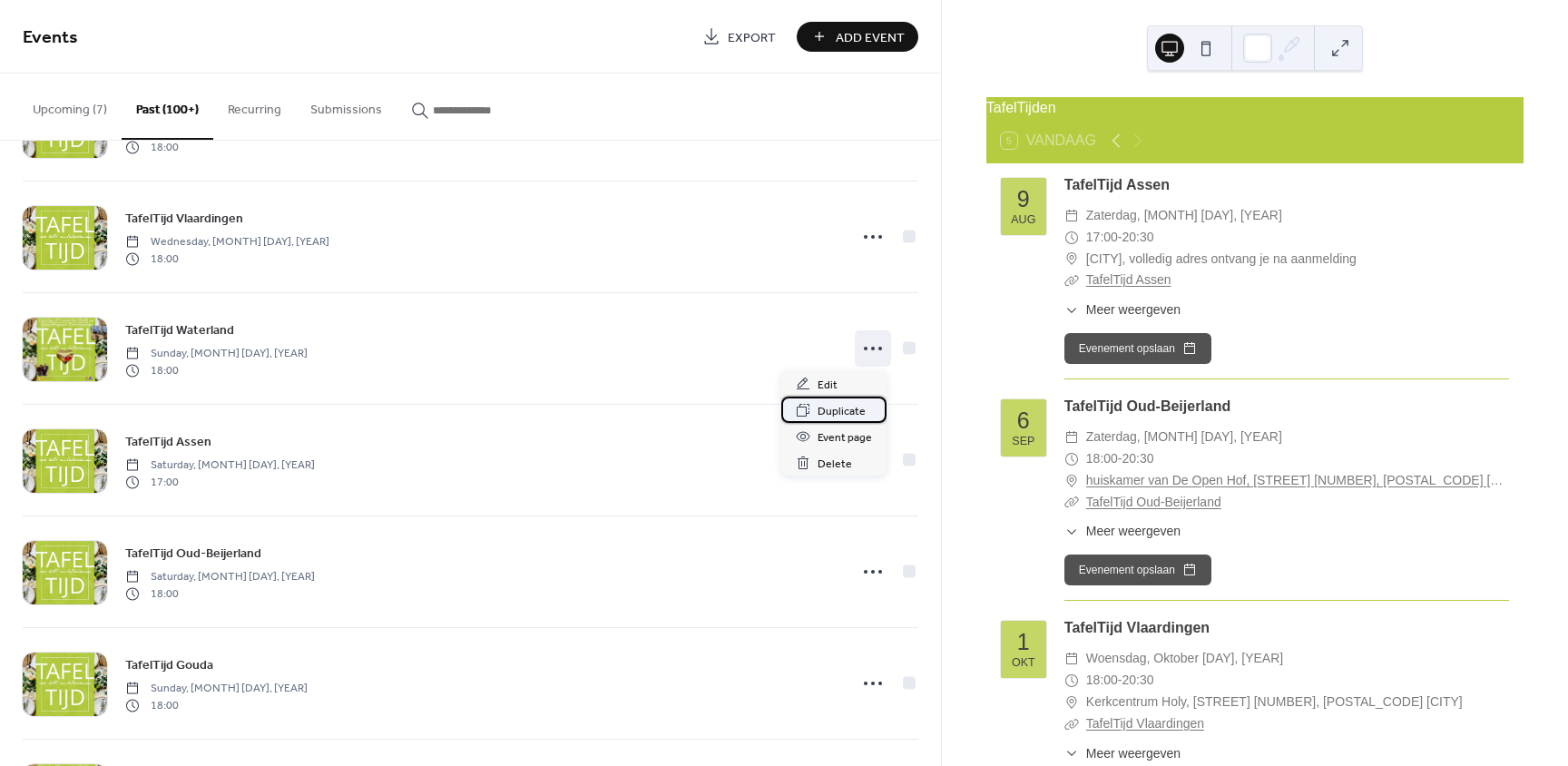 click on "Duplicate" at bounding box center (841, 411) 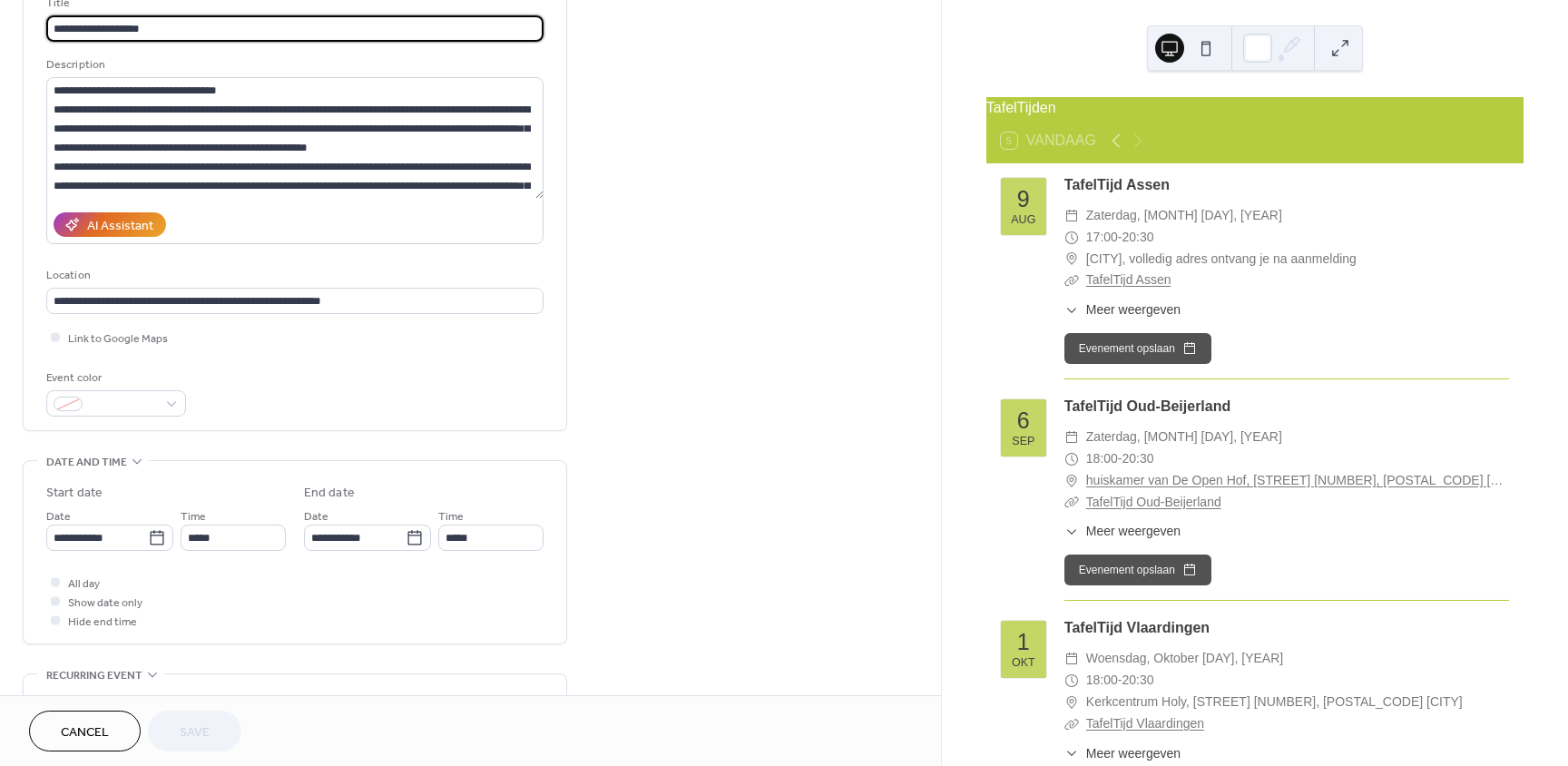 scroll, scrollTop: 182, scrollLeft: 0, axis: vertical 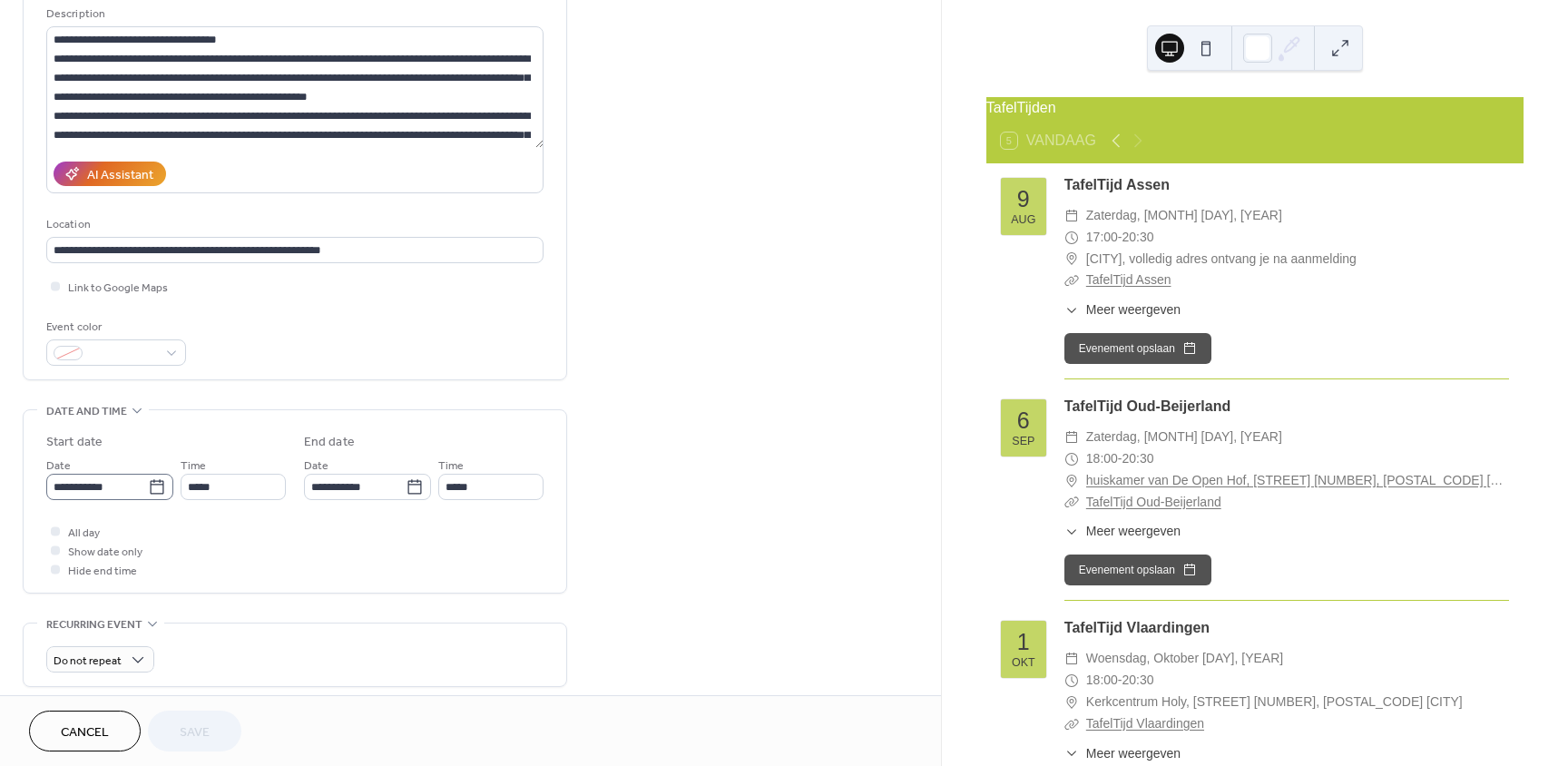 click 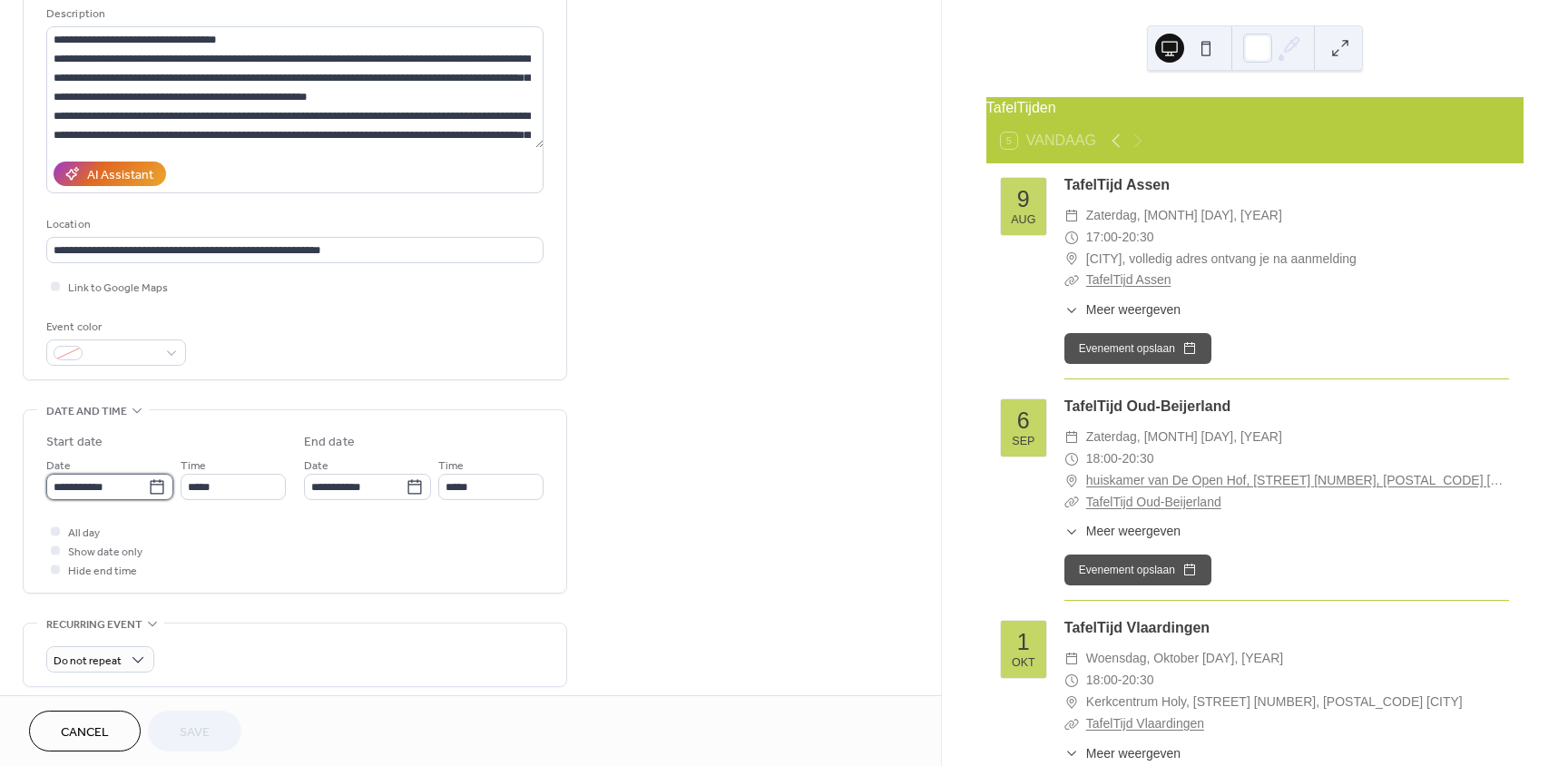 click on "**********" at bounding box center (97, 486) 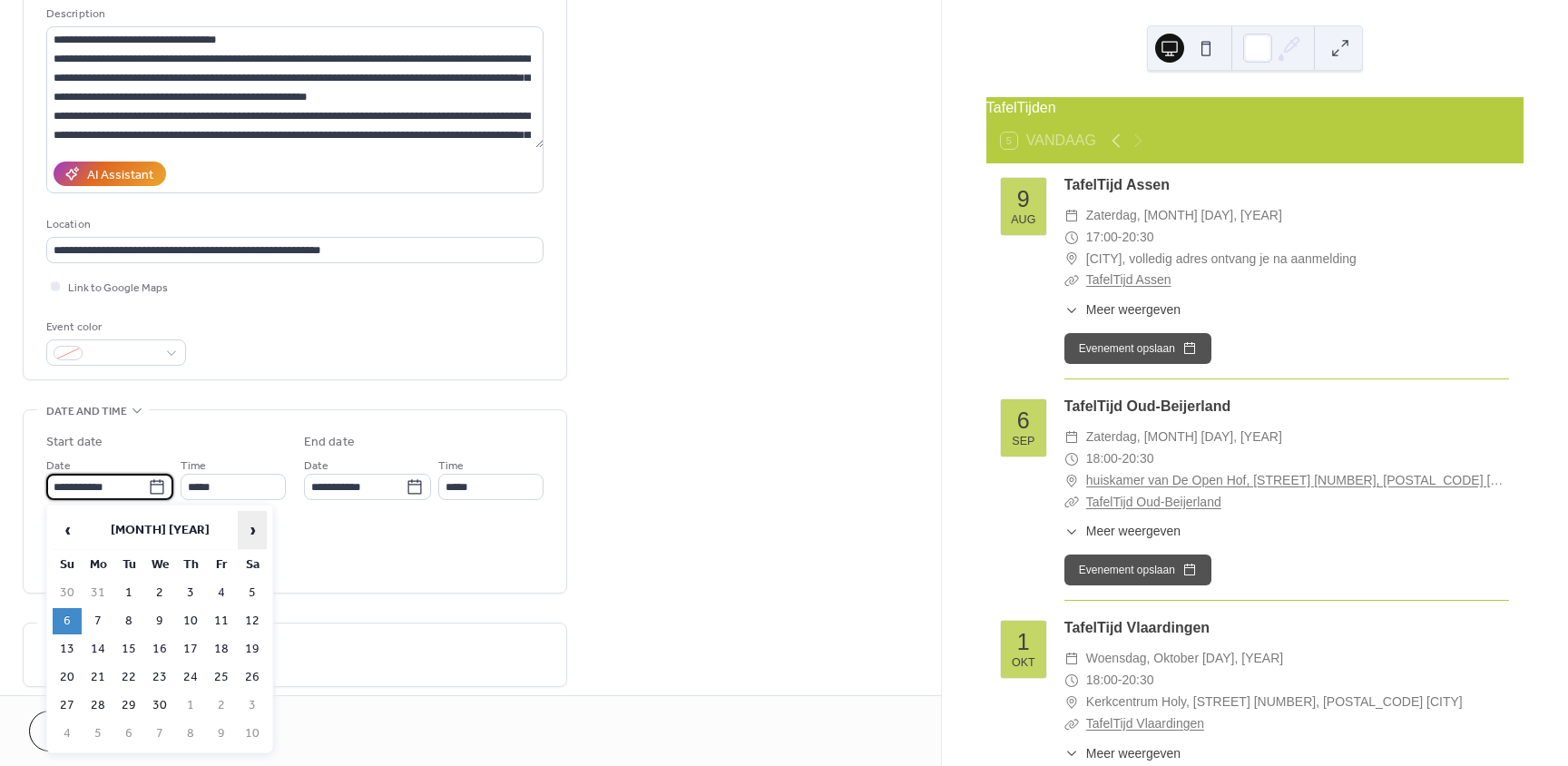 click on "›" at bounding box center [252, 530] 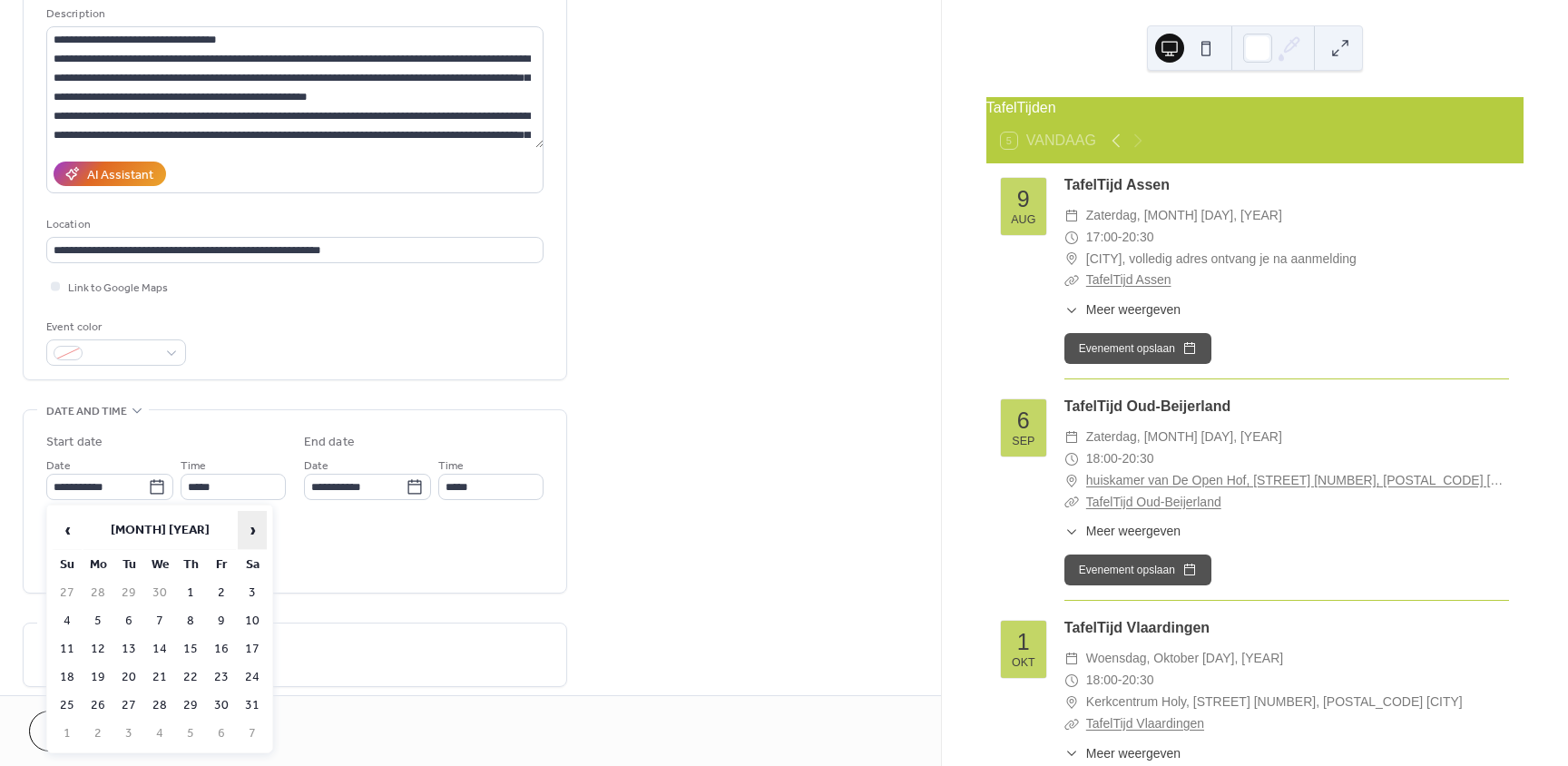 click on "›" at bounding box center [252, 530] 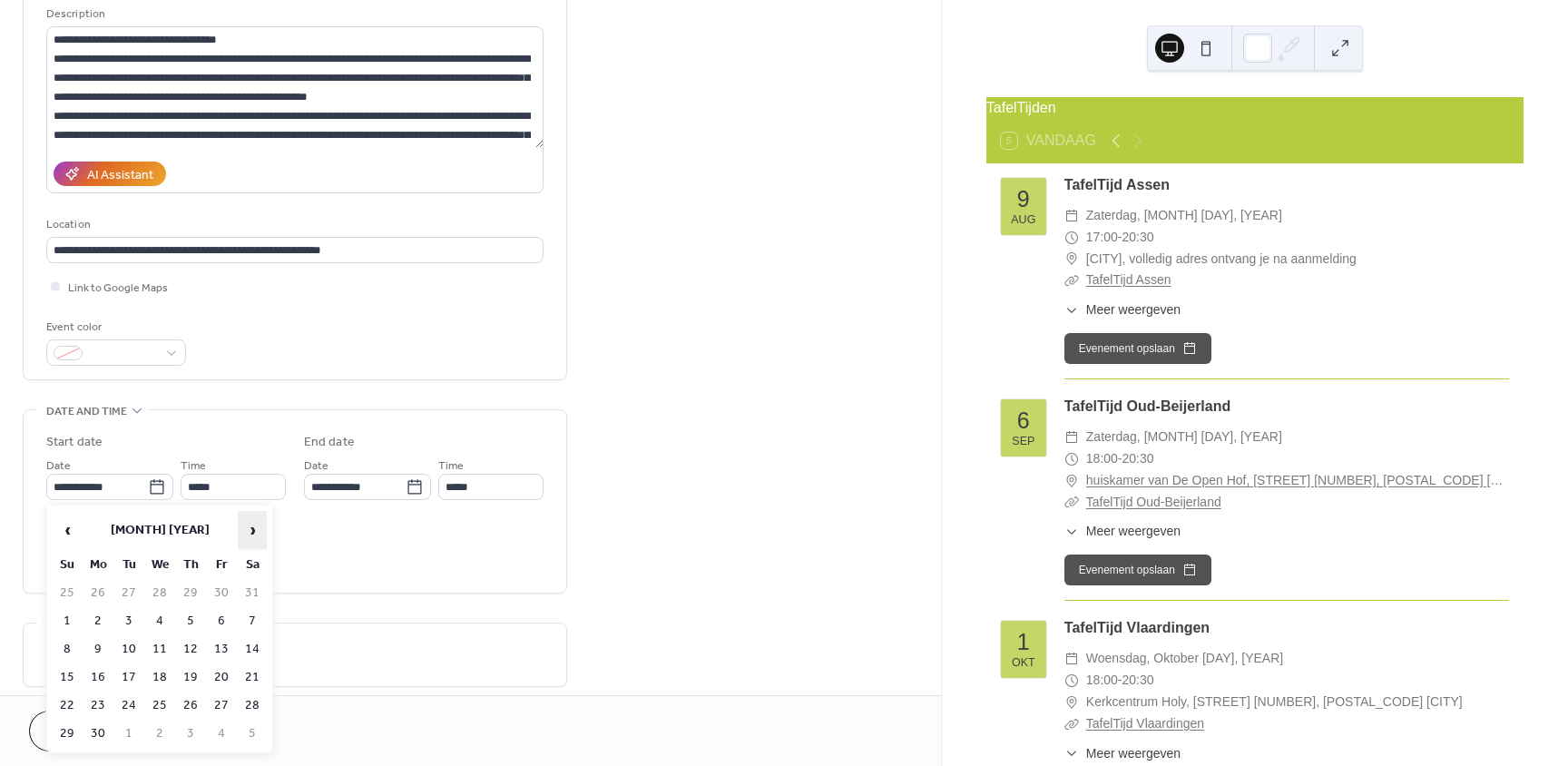 click on "›" at bounding box center [252, 530] 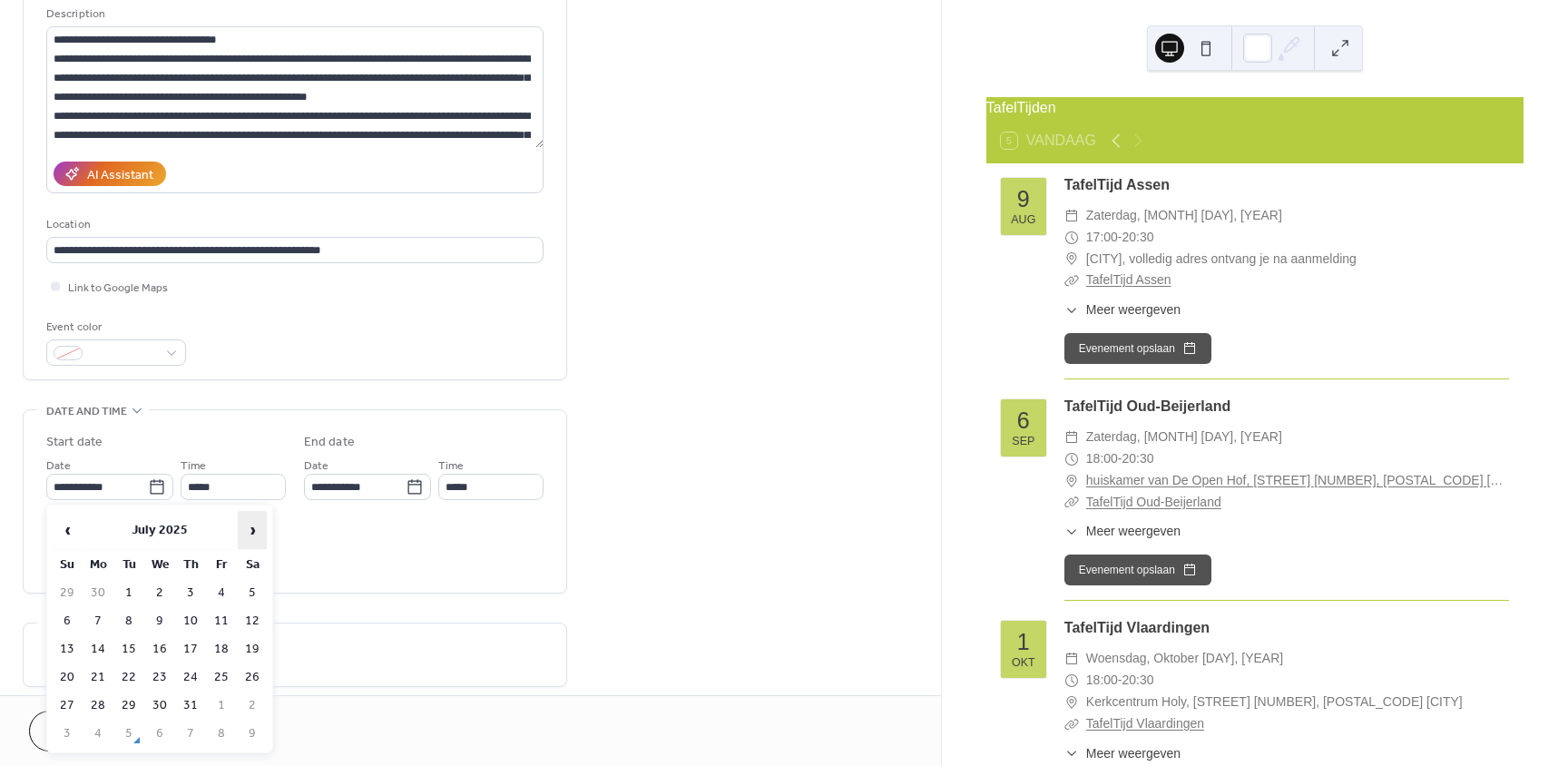 click on "›" at bounding box center (252, 530) 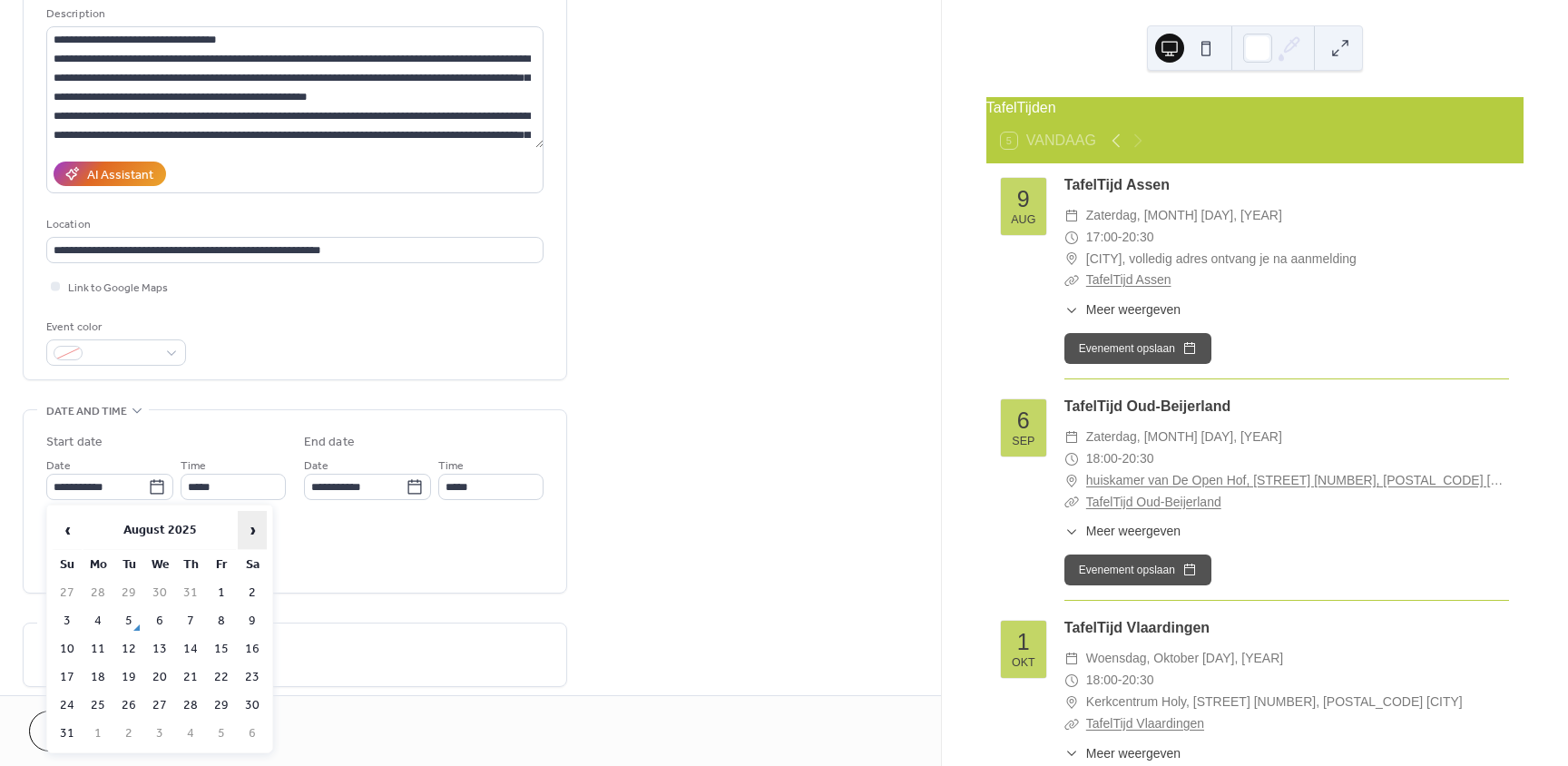 click on "›" at bounding box center (252, 530) 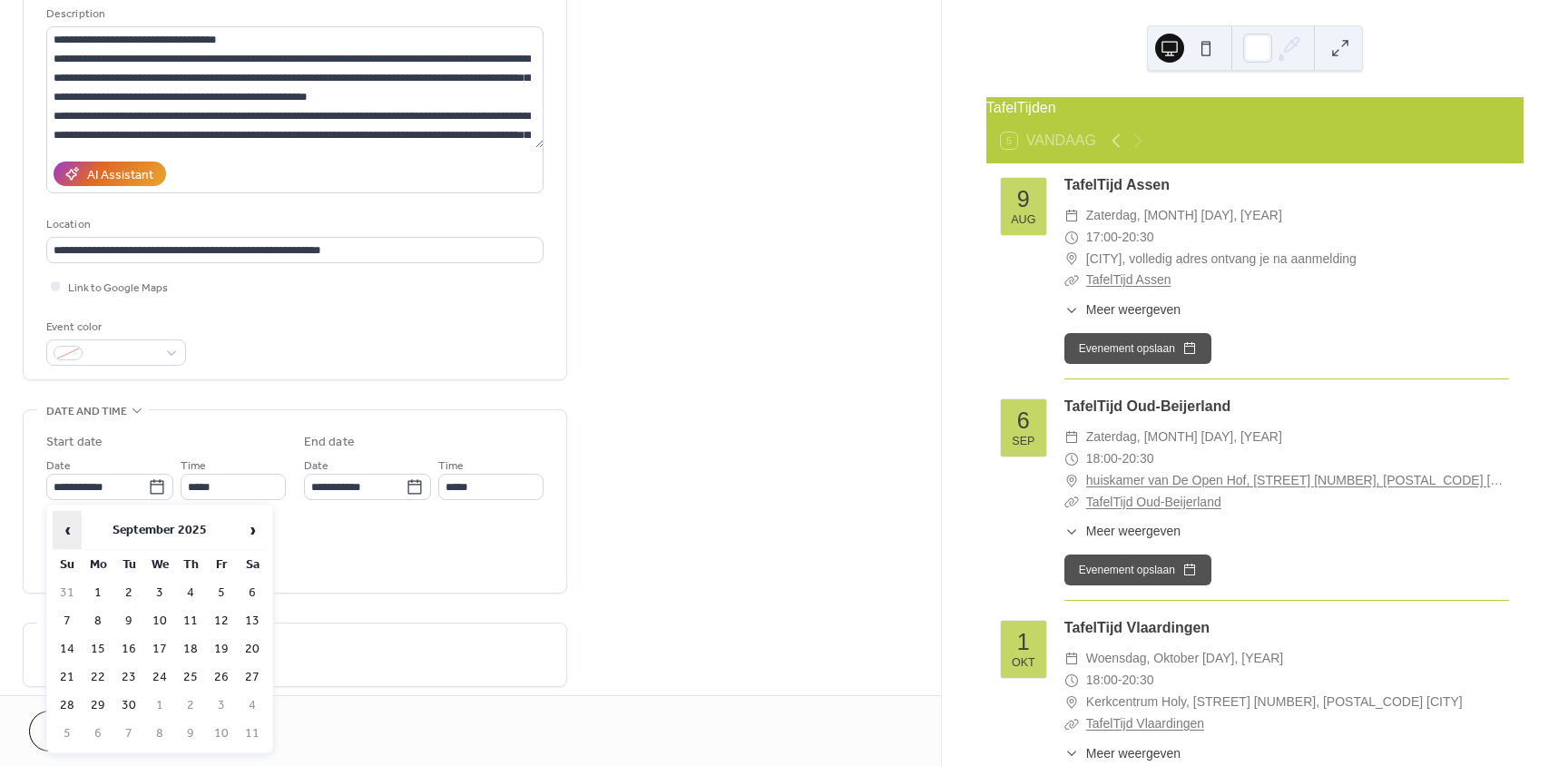 click on "‹" at bounding box center [67, 530] 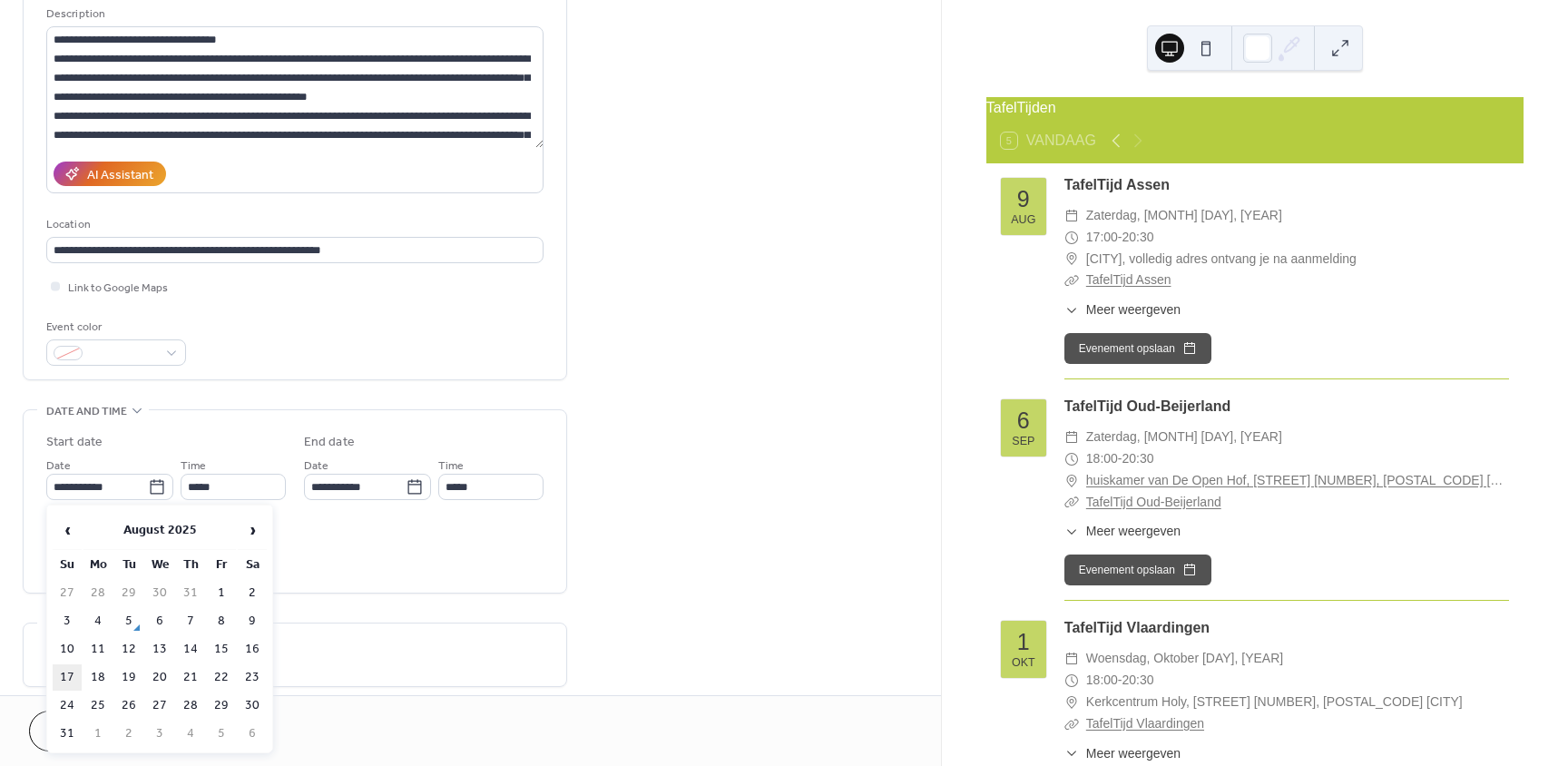 click on "17" at bounding box center (67, 677) 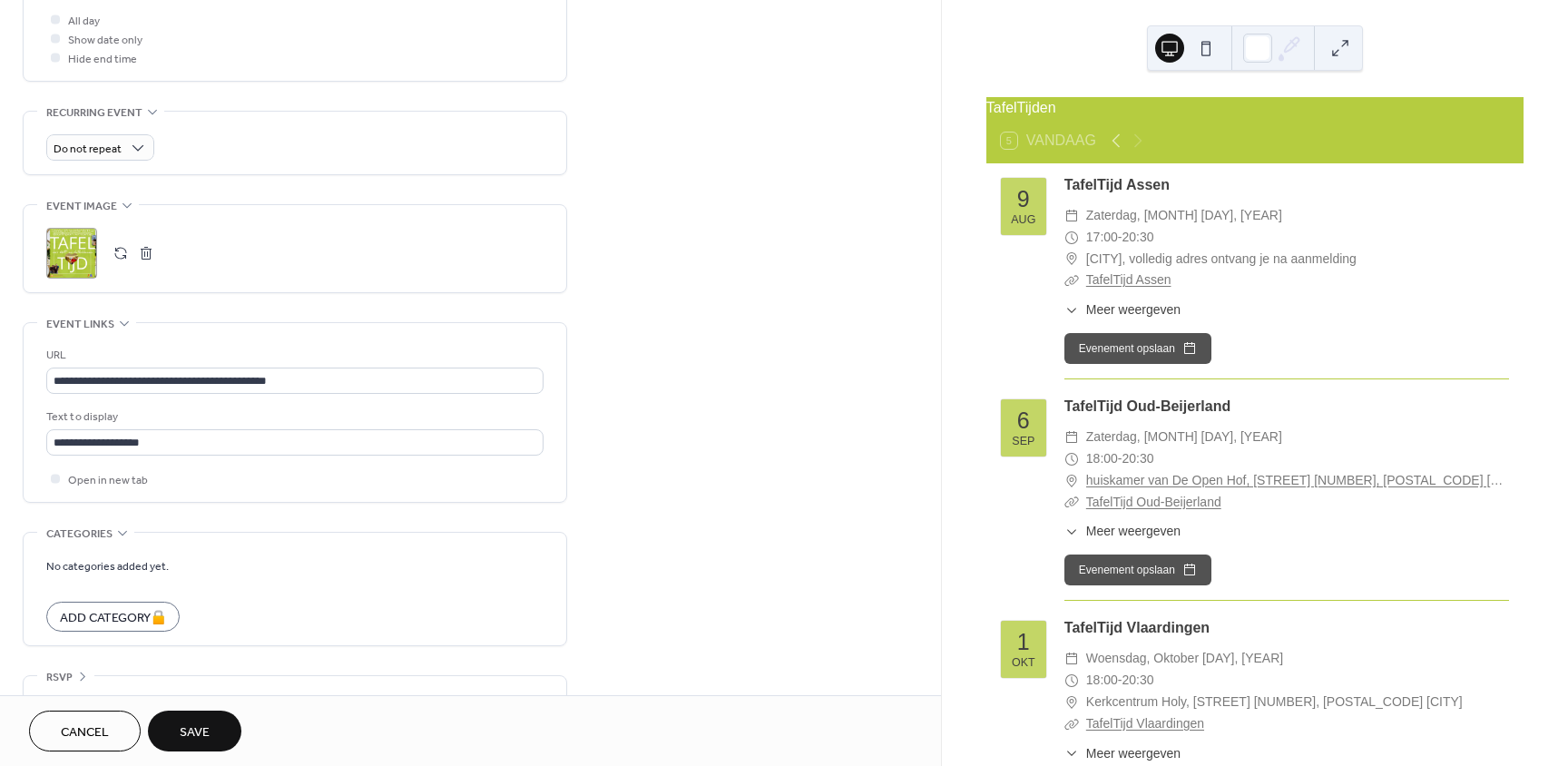 scroll, scrollTop: 730, scrollLeft: 0, axis: vertical 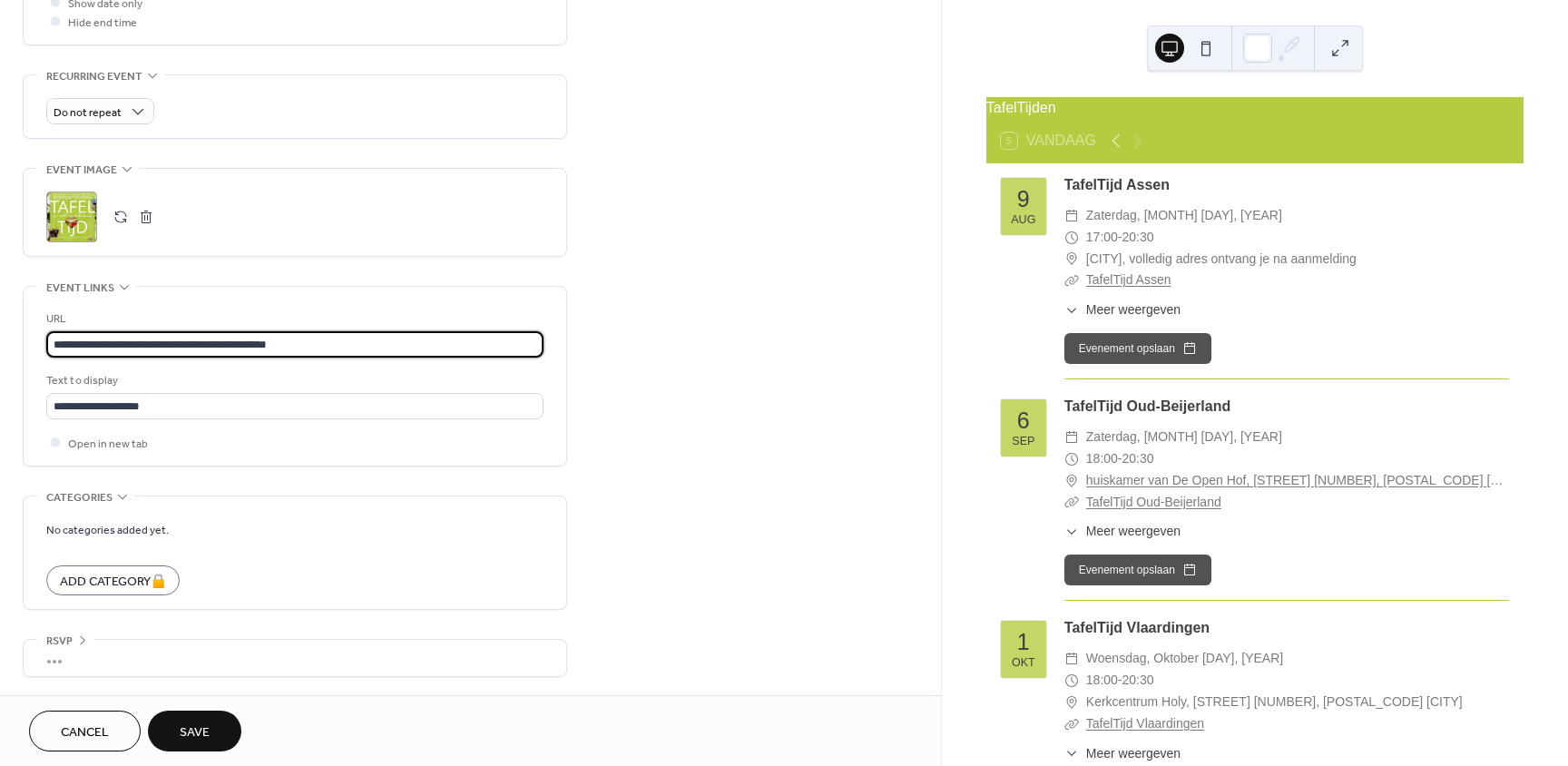 click on "**********" at bounding box center (295, 344) 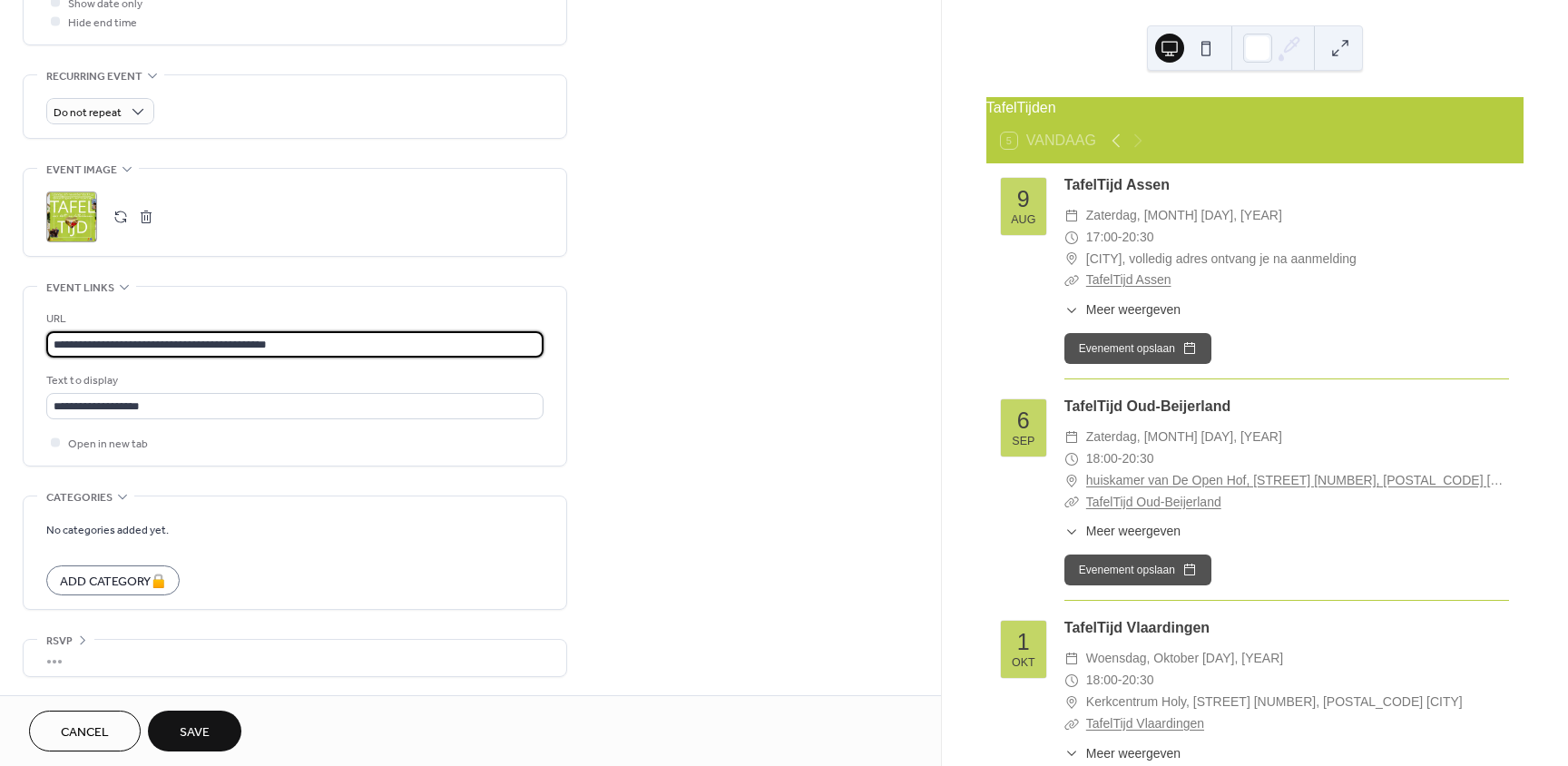 click on "**********" at bounding box center [295, 344] 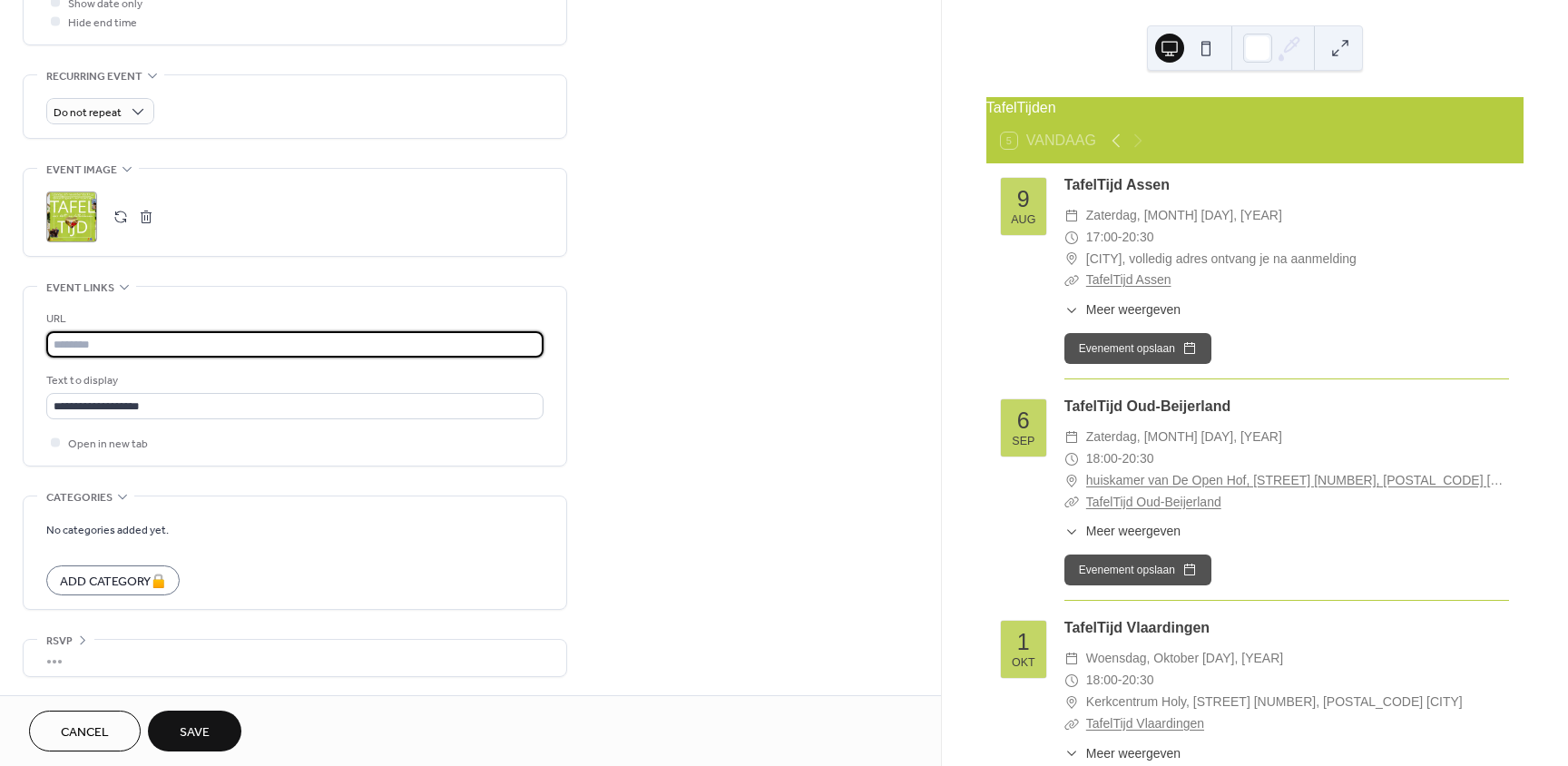 type 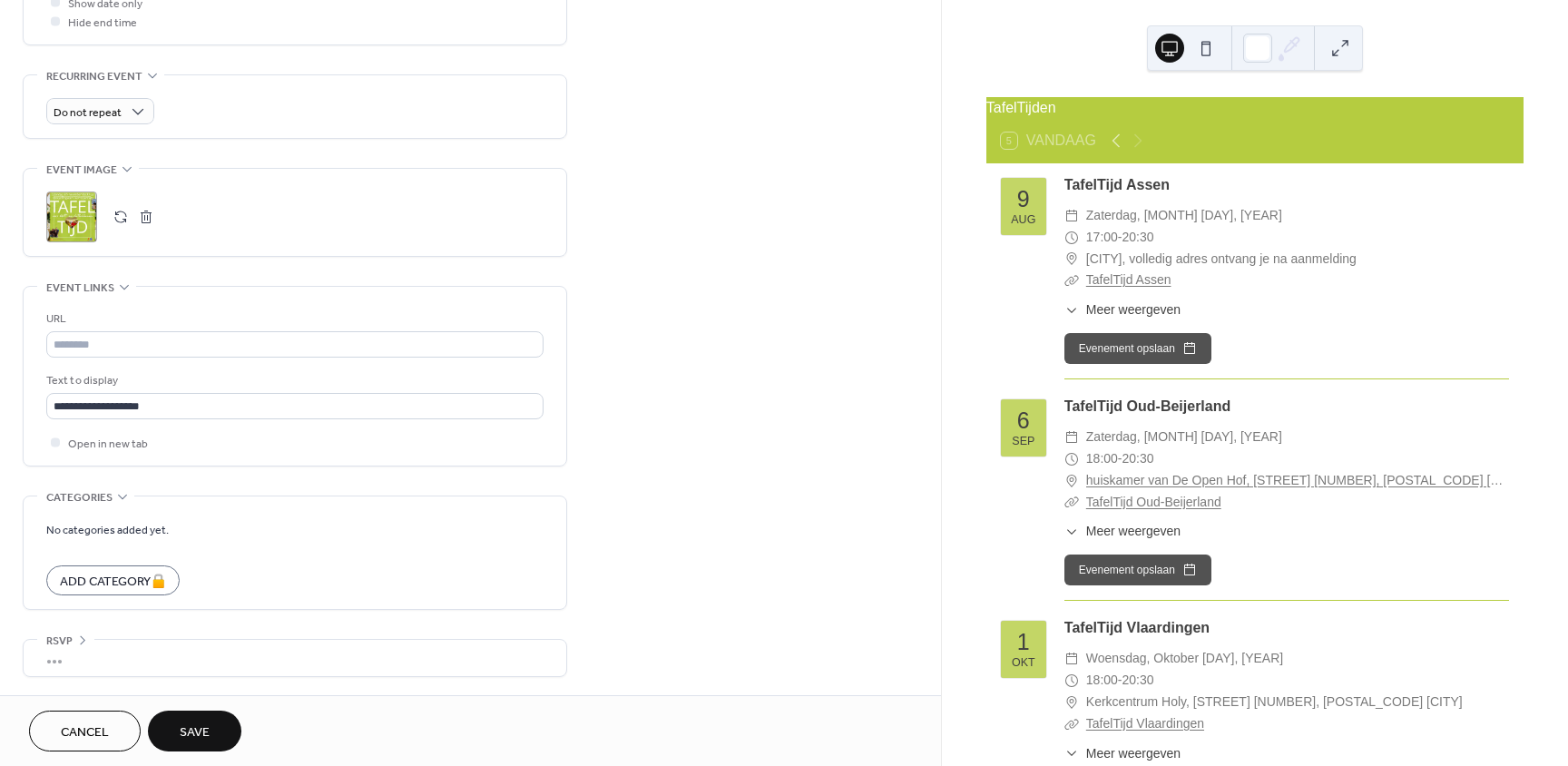click on "Save" at bounding box center (194, 732) 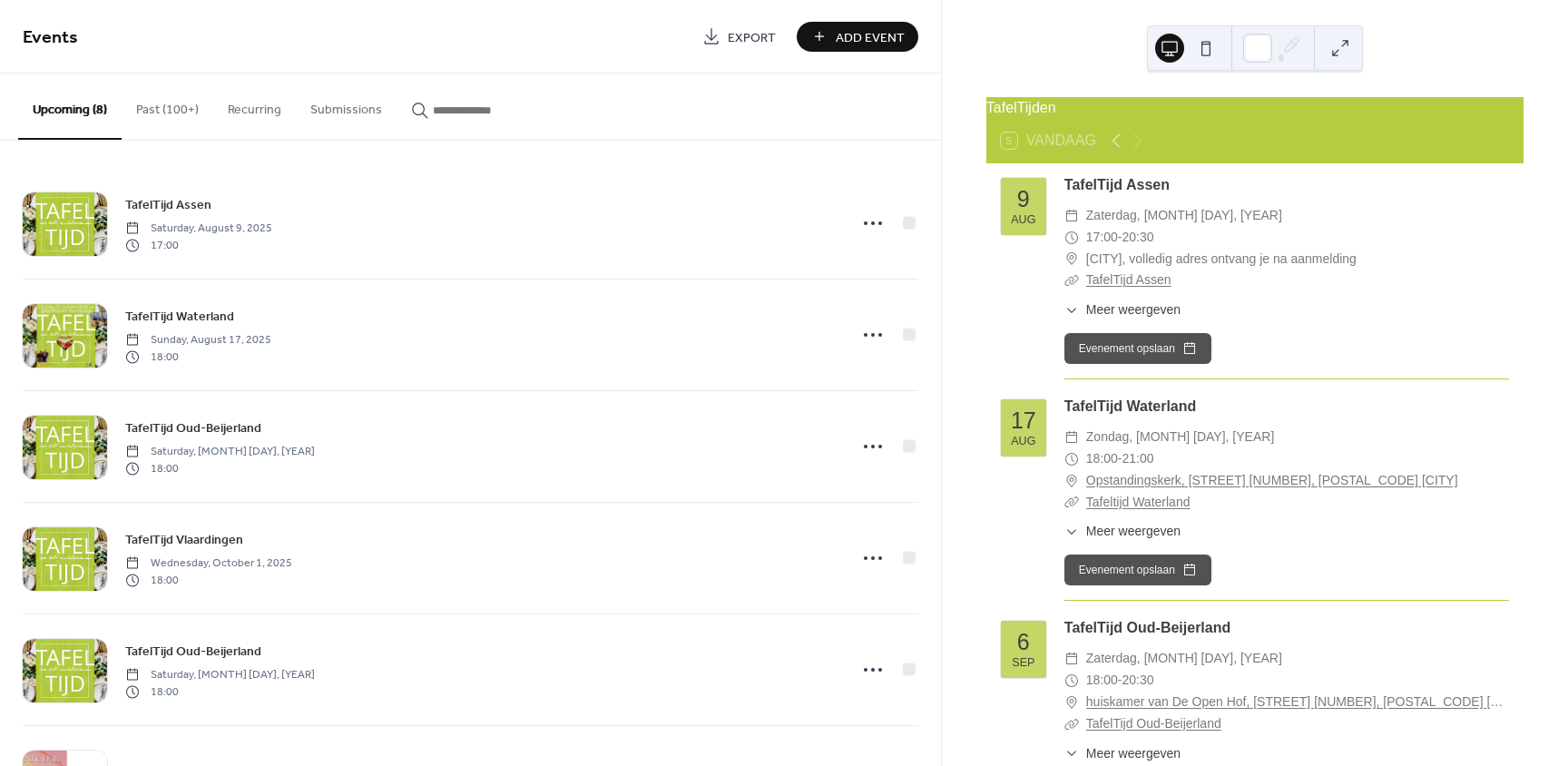 click on "Meer weergeven" at bounding box center (1133, 531) 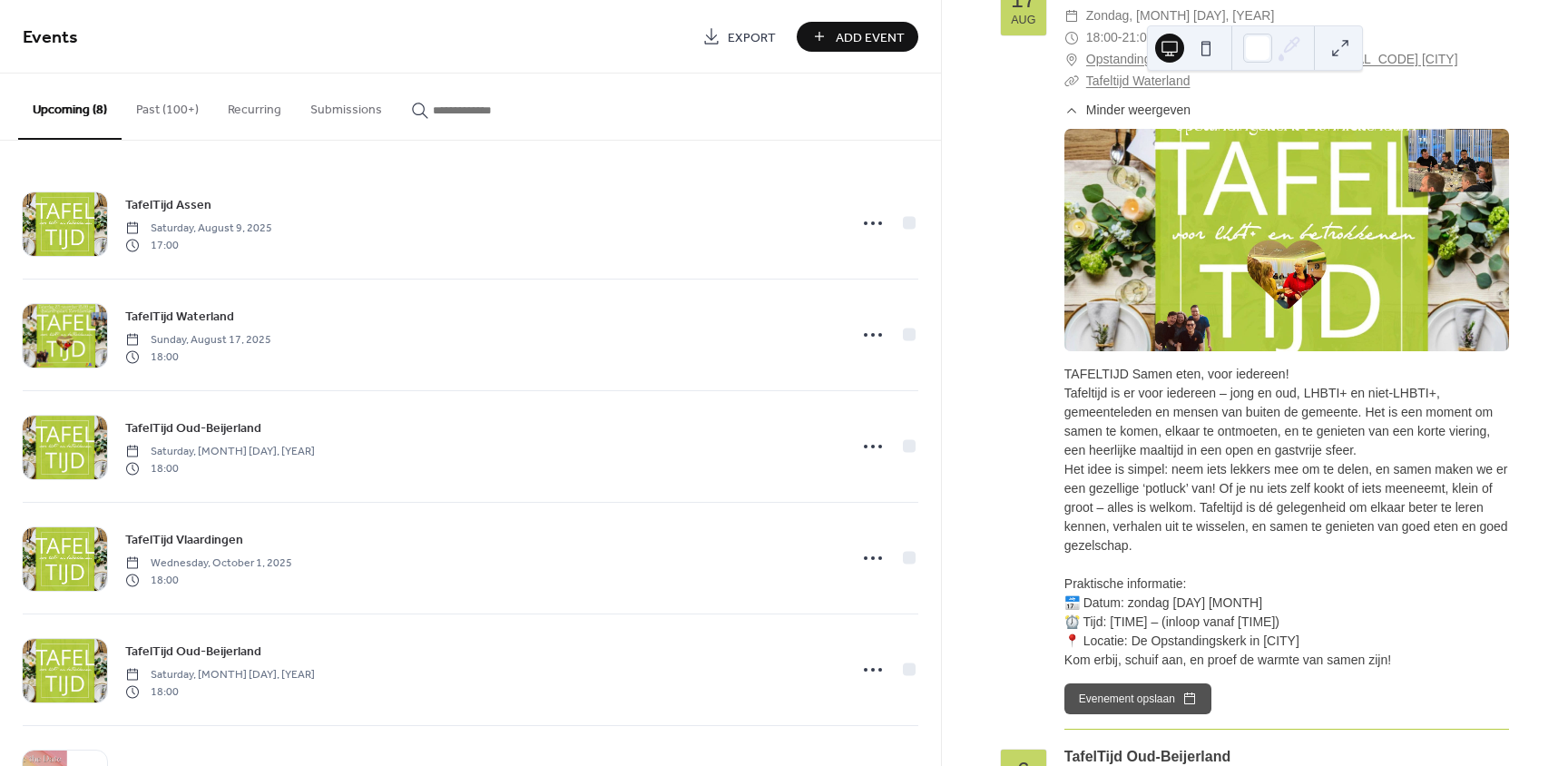 scroll, scrollTop: 454, scrollLeft: 0, axis: vertical 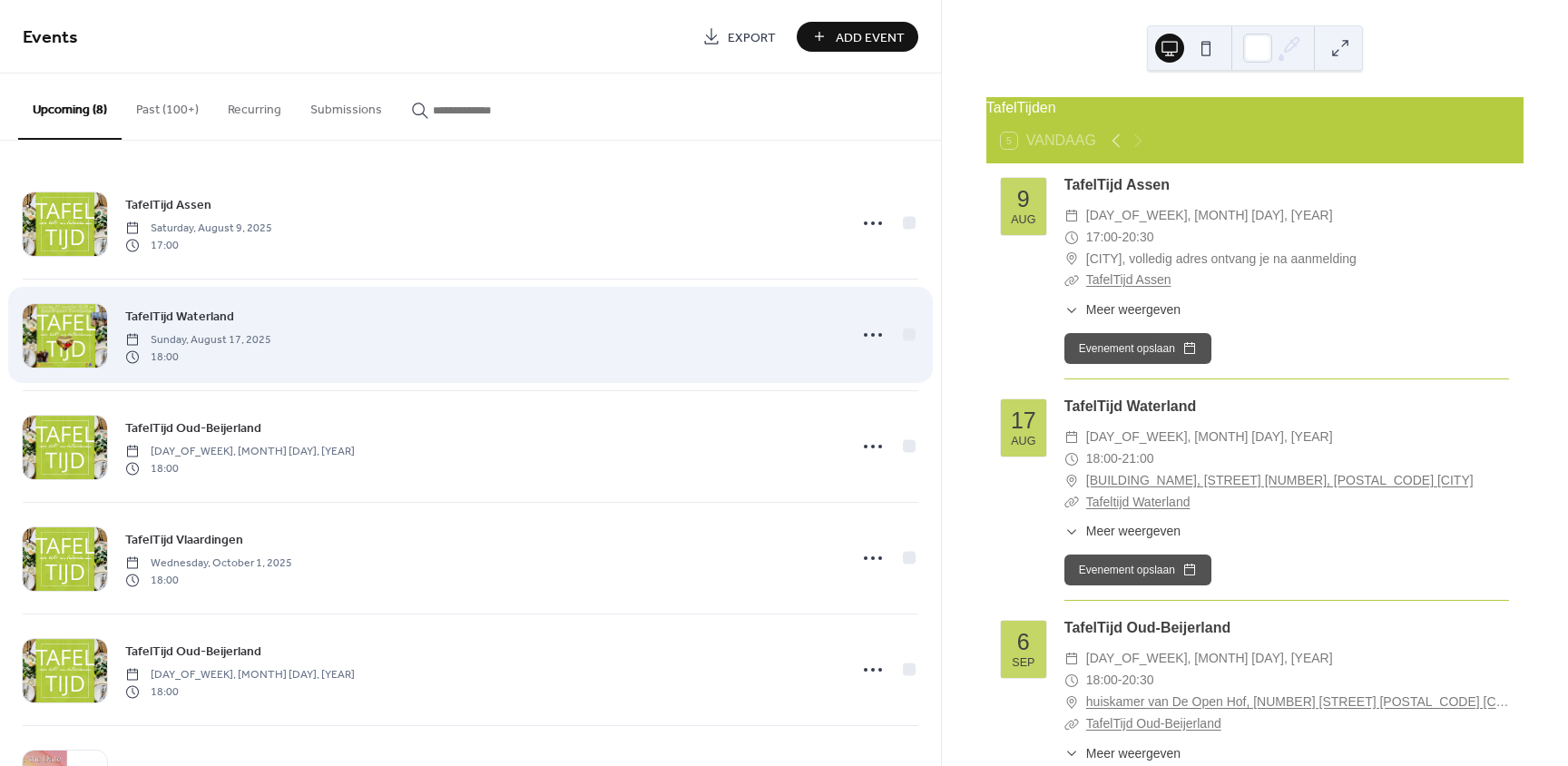 click on "TafelTijd Waterland" at bounding box center [180, 317] 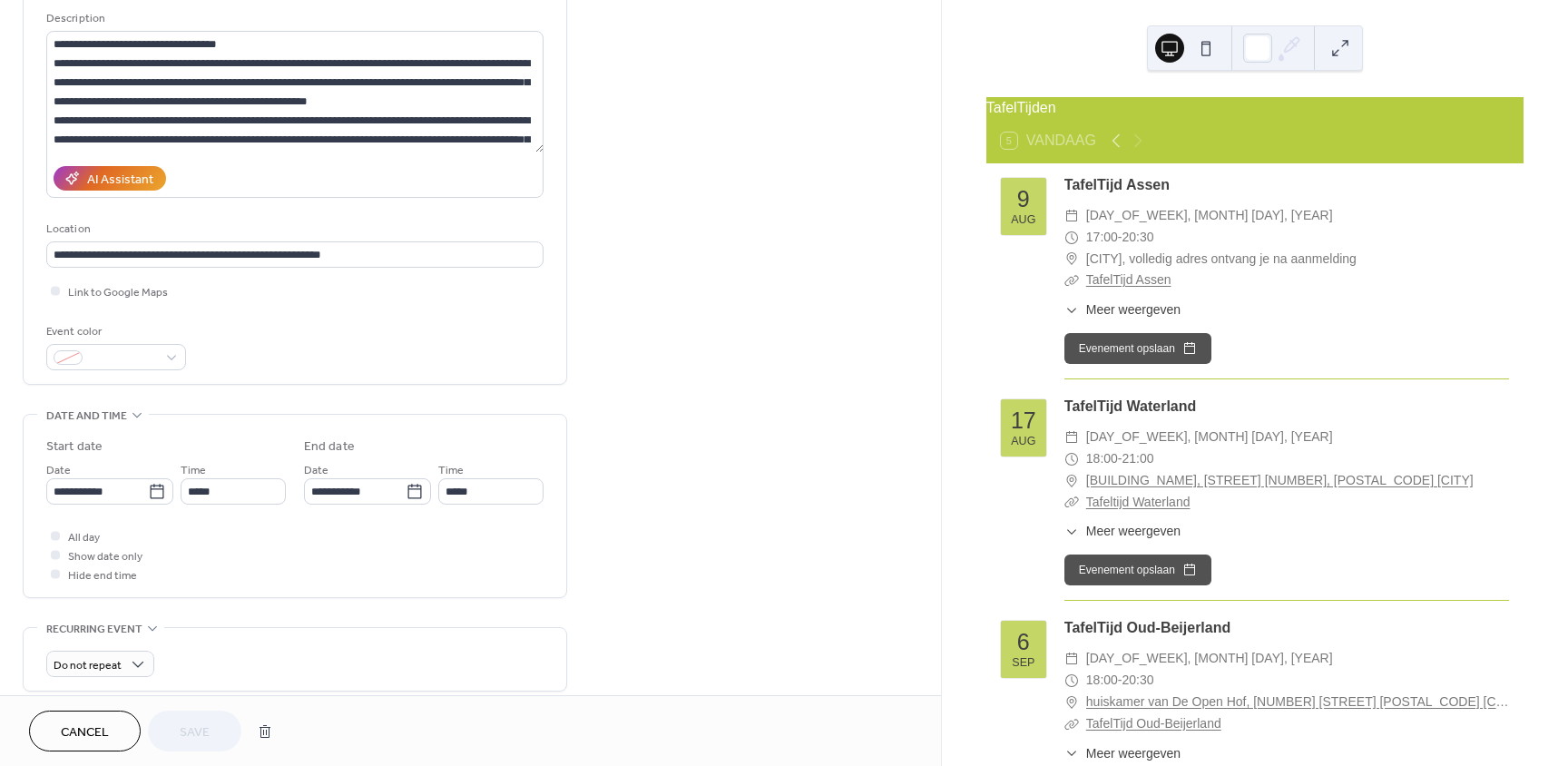scroll, scrollTop: 182, scrollLeft: 0, axis: vertical 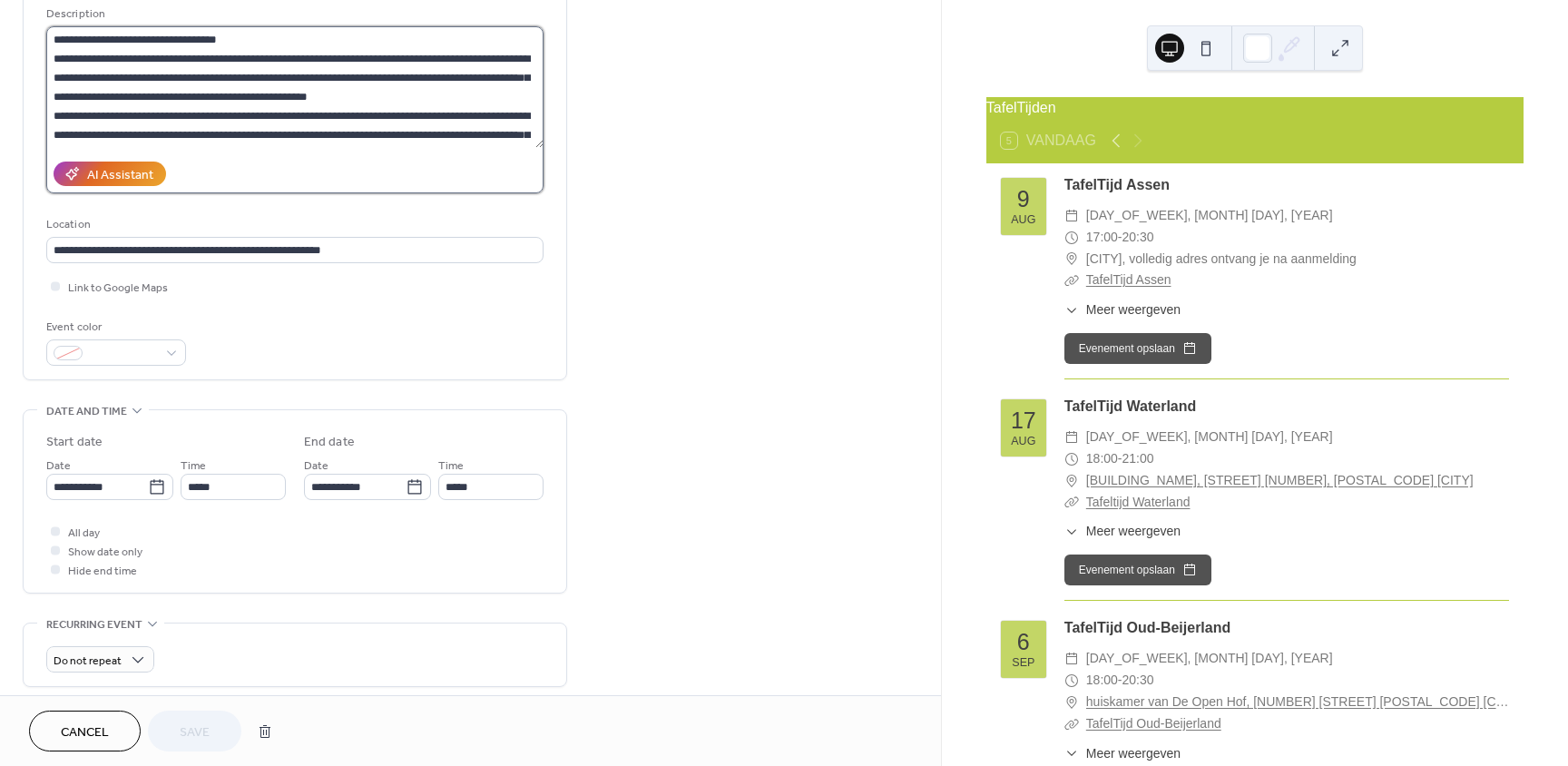 click on "**********" at bounding box center (295, 87) 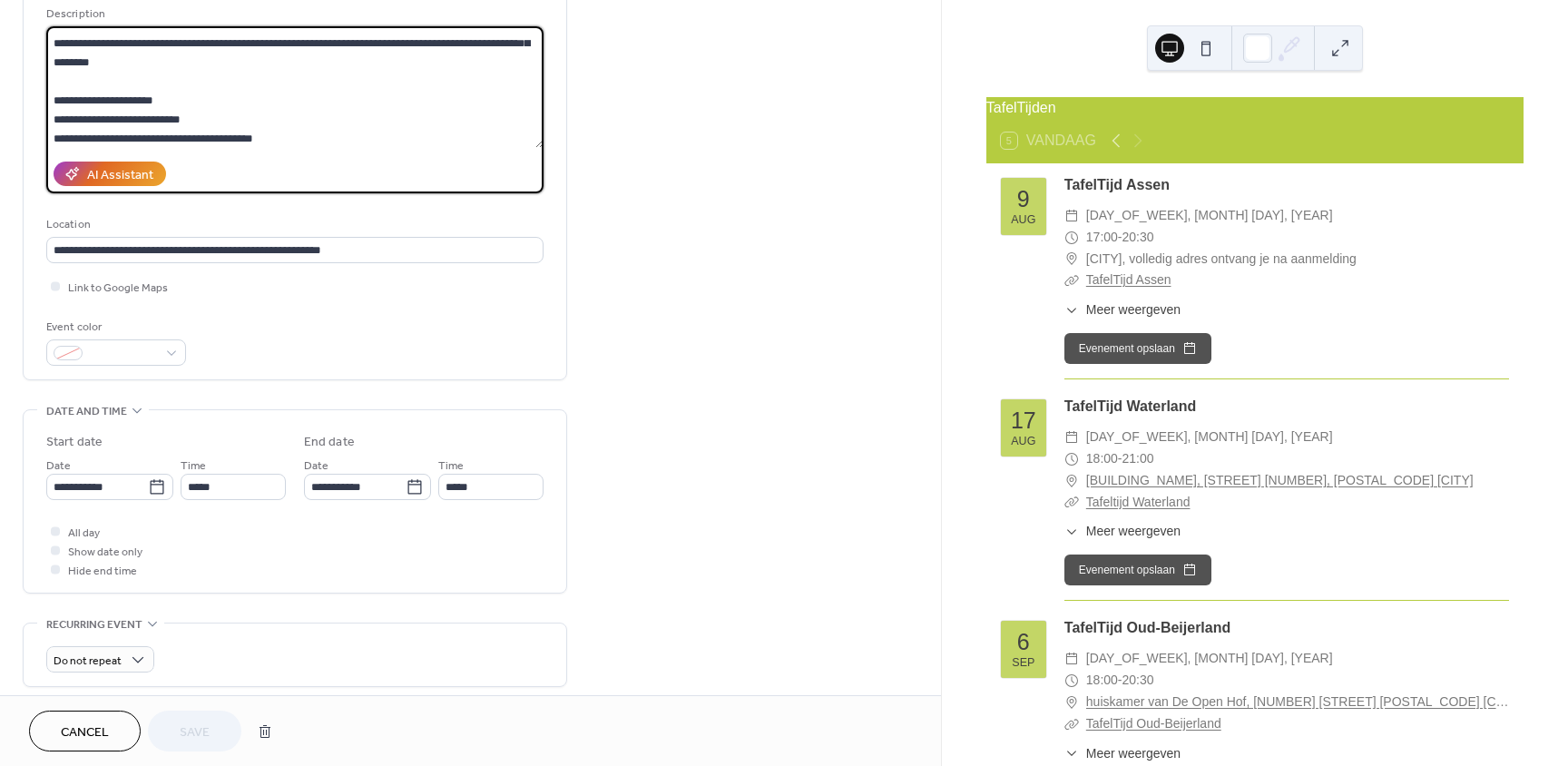 scroll, scrollTop: 152, scrollLeft: 0, axis: vertical 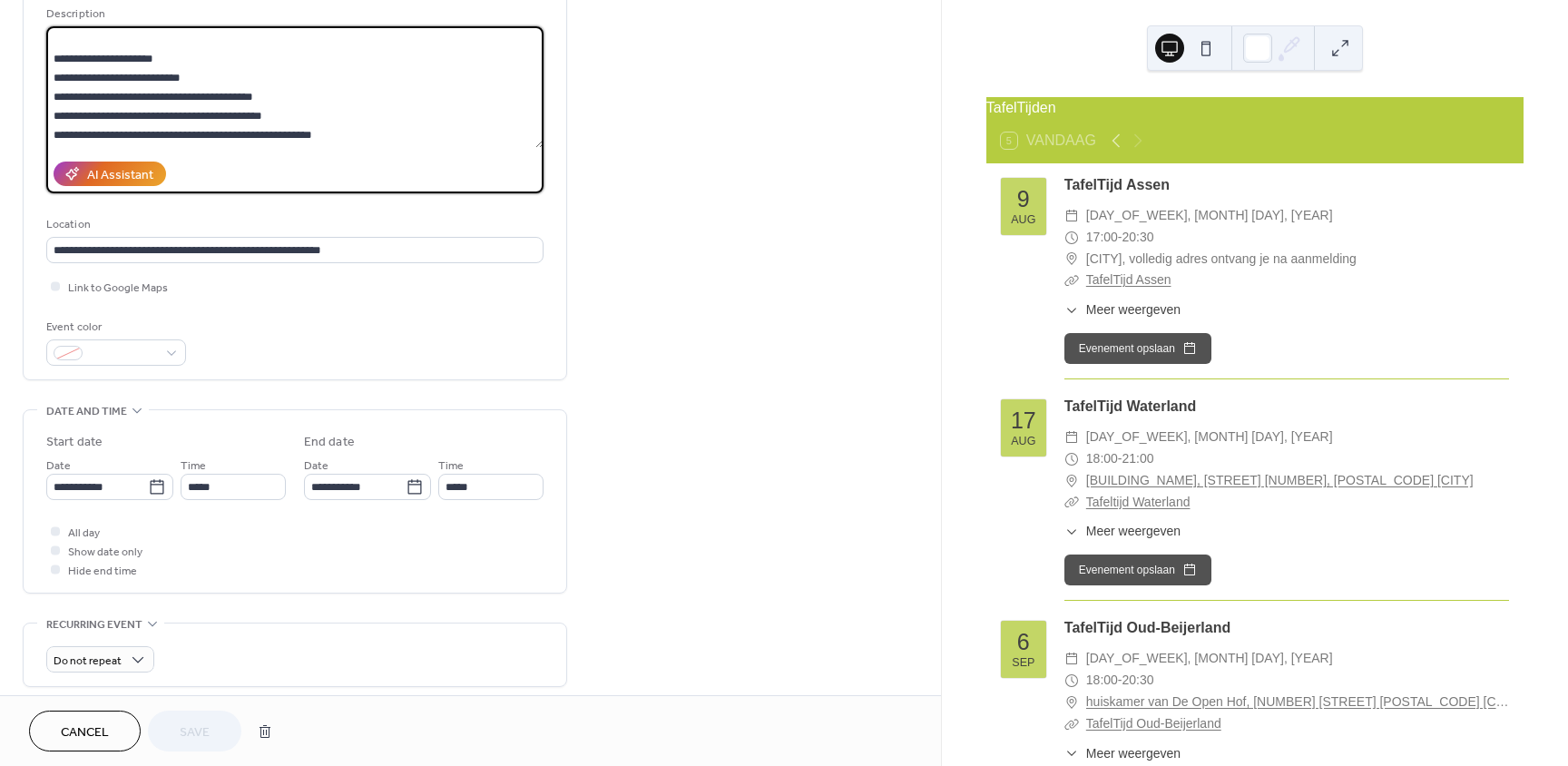 drag, startPoint x: 146, startPoint y: 75, endPoint x: 210, endPoint y: 78, distance: 64.070274 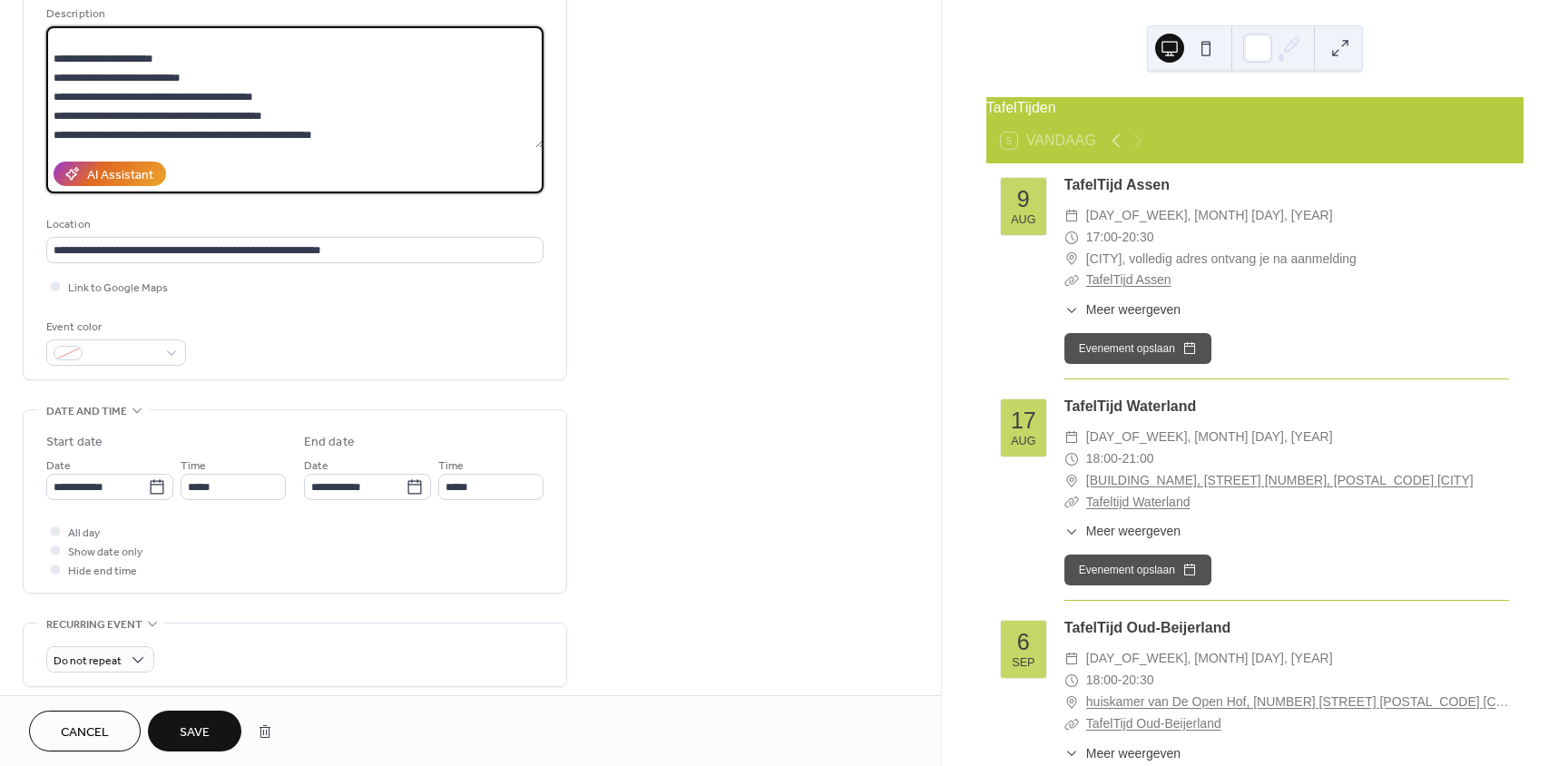type on "**********" 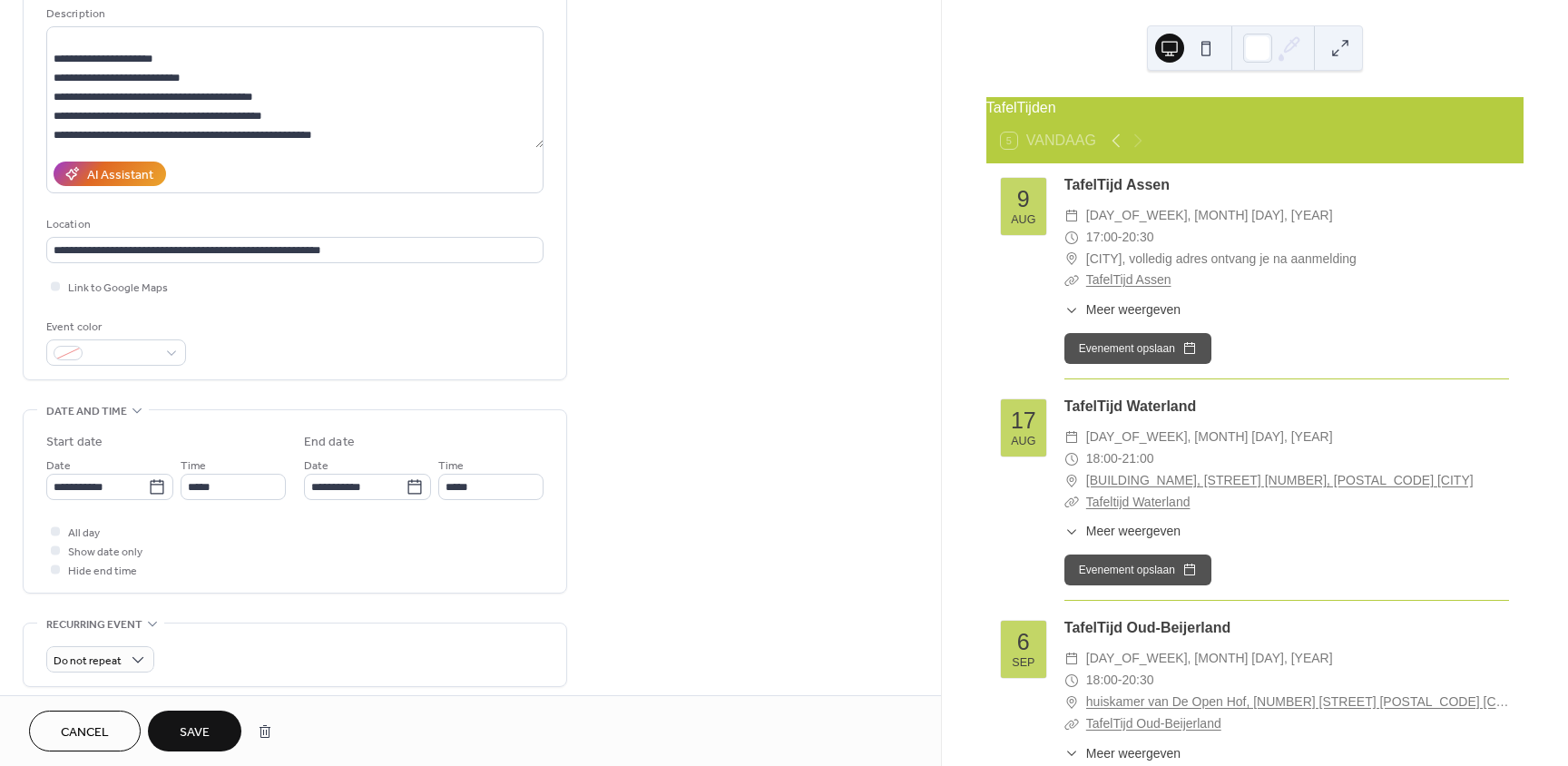 click on "Event color" at bounding box center [295, 341] 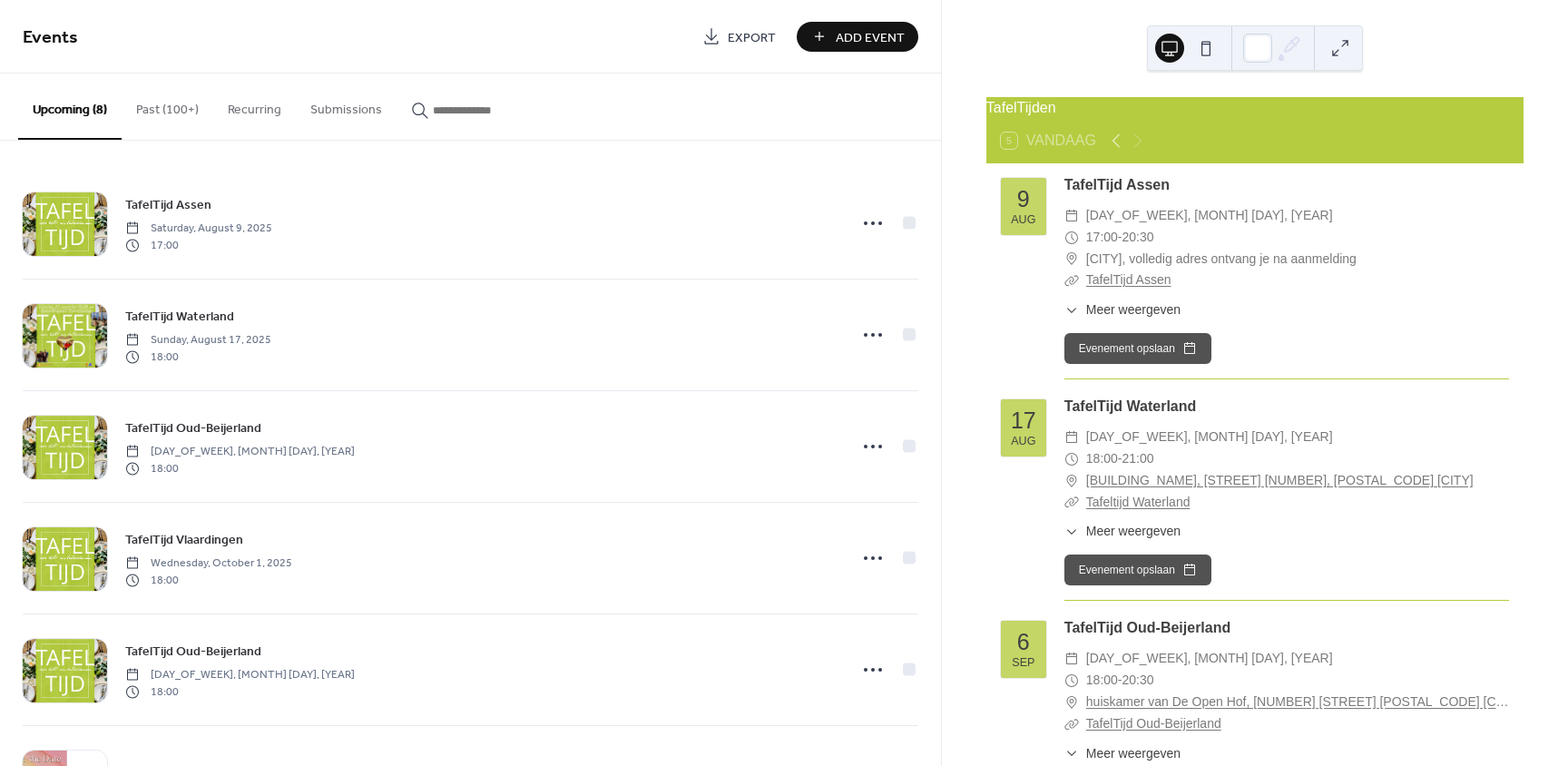 click on "Meer weergeven" at bounding box center [1133, 531] 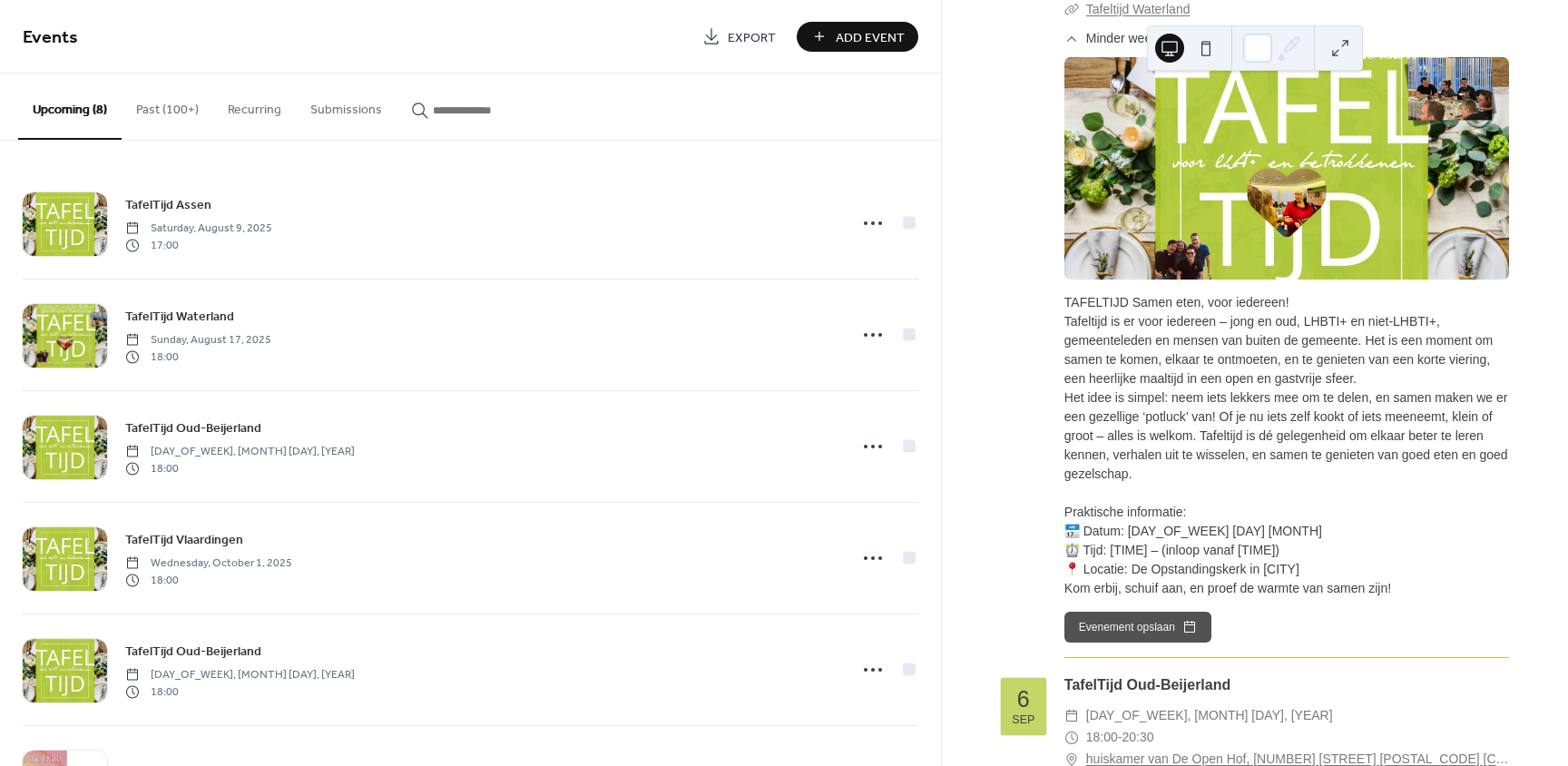 scroll, scrollTop: 545, scrollLeft: 0, axis: vertical 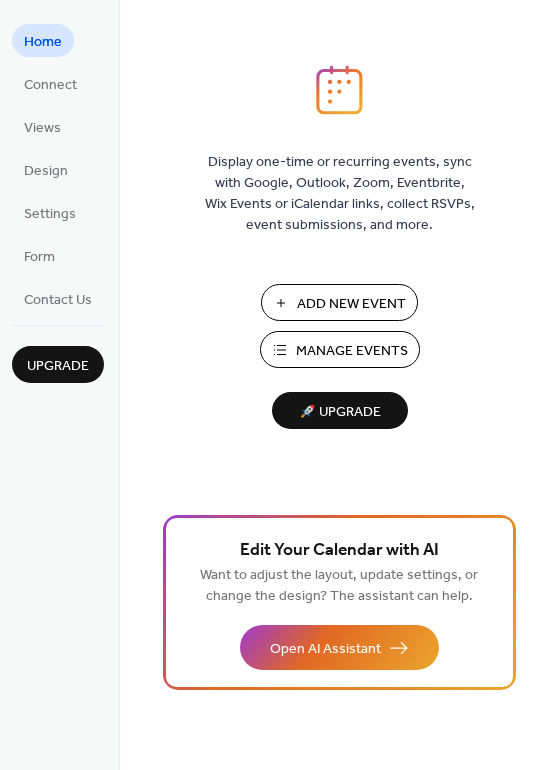 click on "Manage Events" at bounding box center [352, 351] 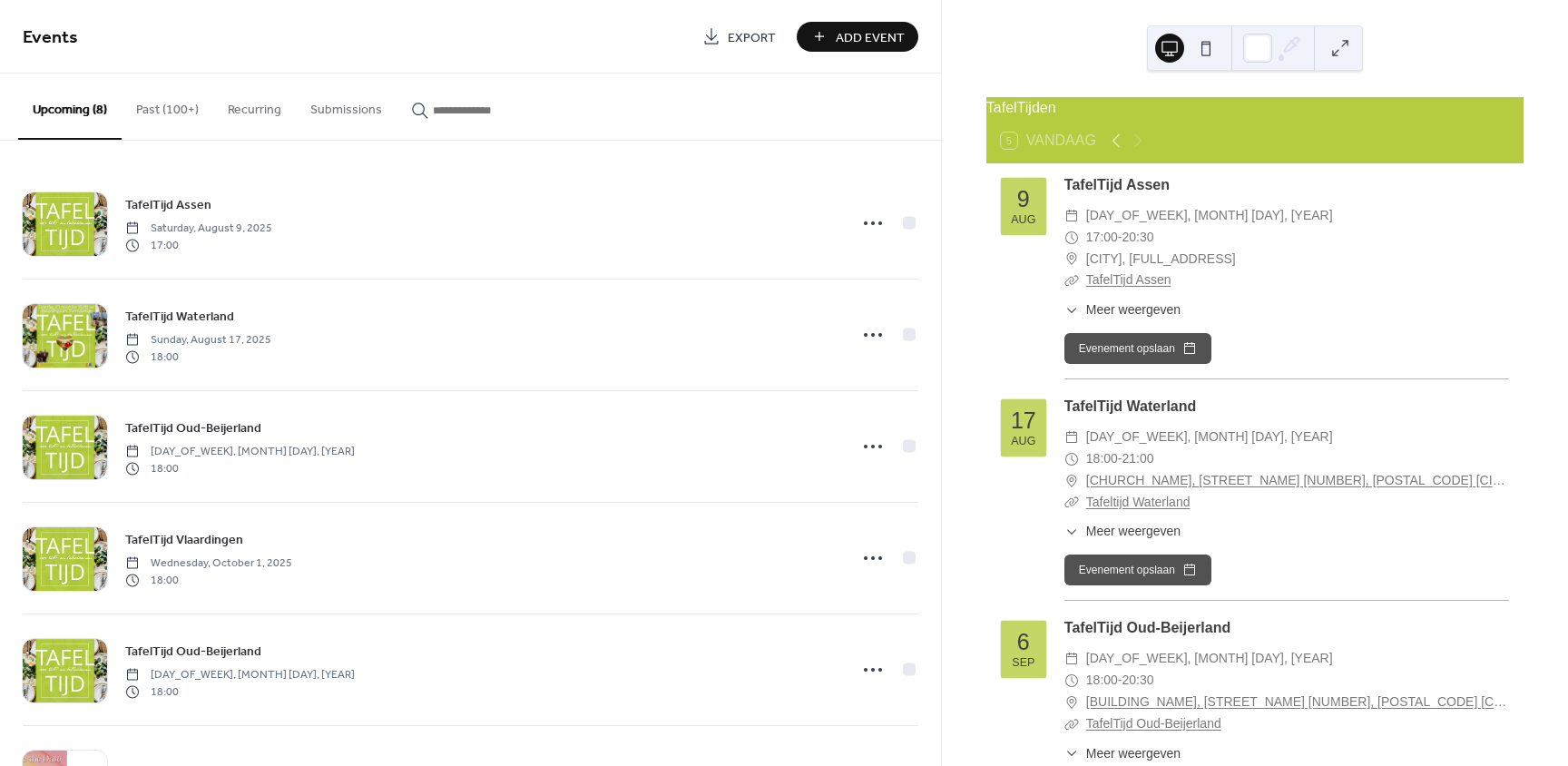 scroll, scrollTop: 0, scrollLeft: 0, axis: both 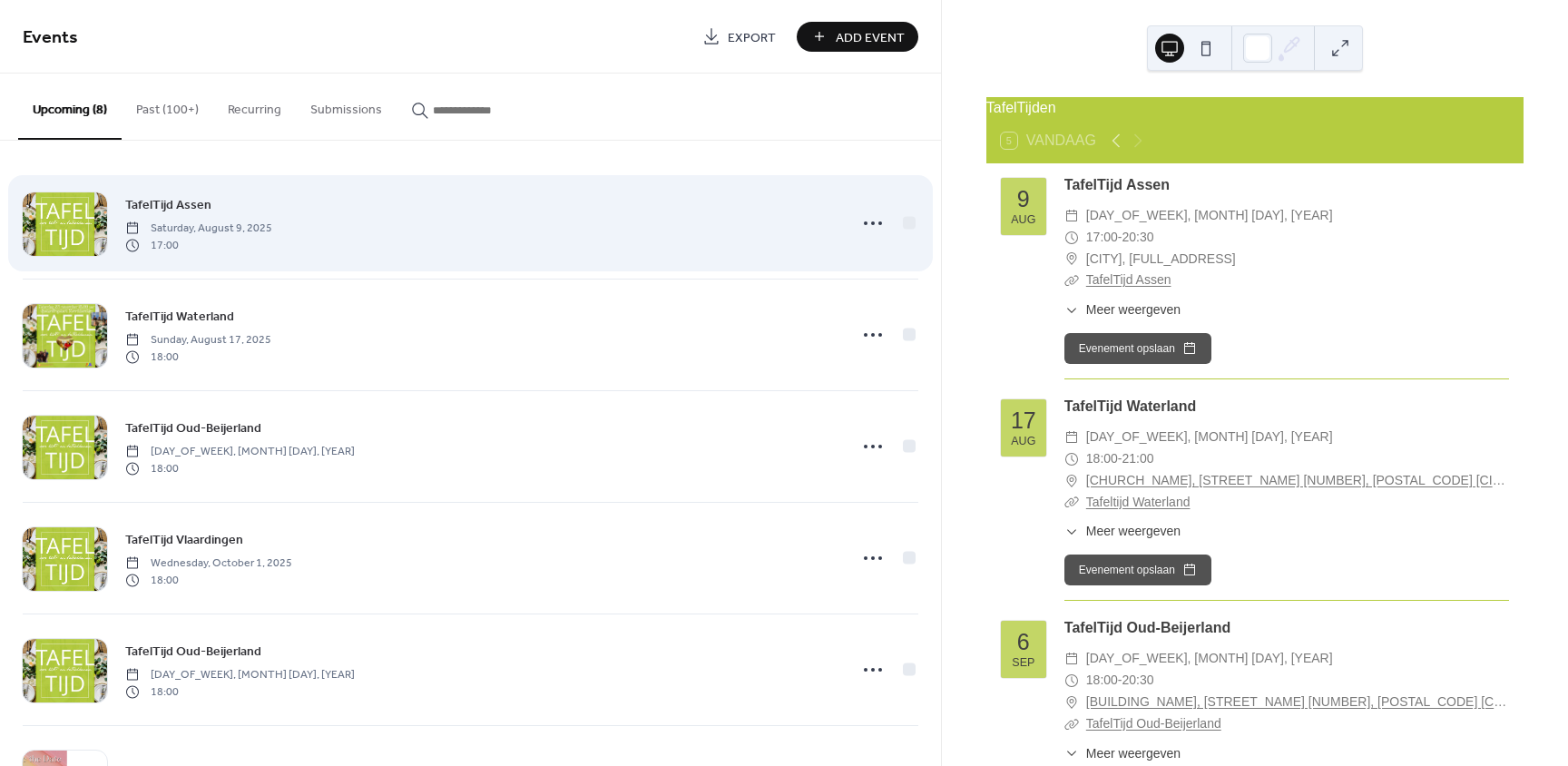 click on "TafelTijd Assen" at bounding box center (168, 205) 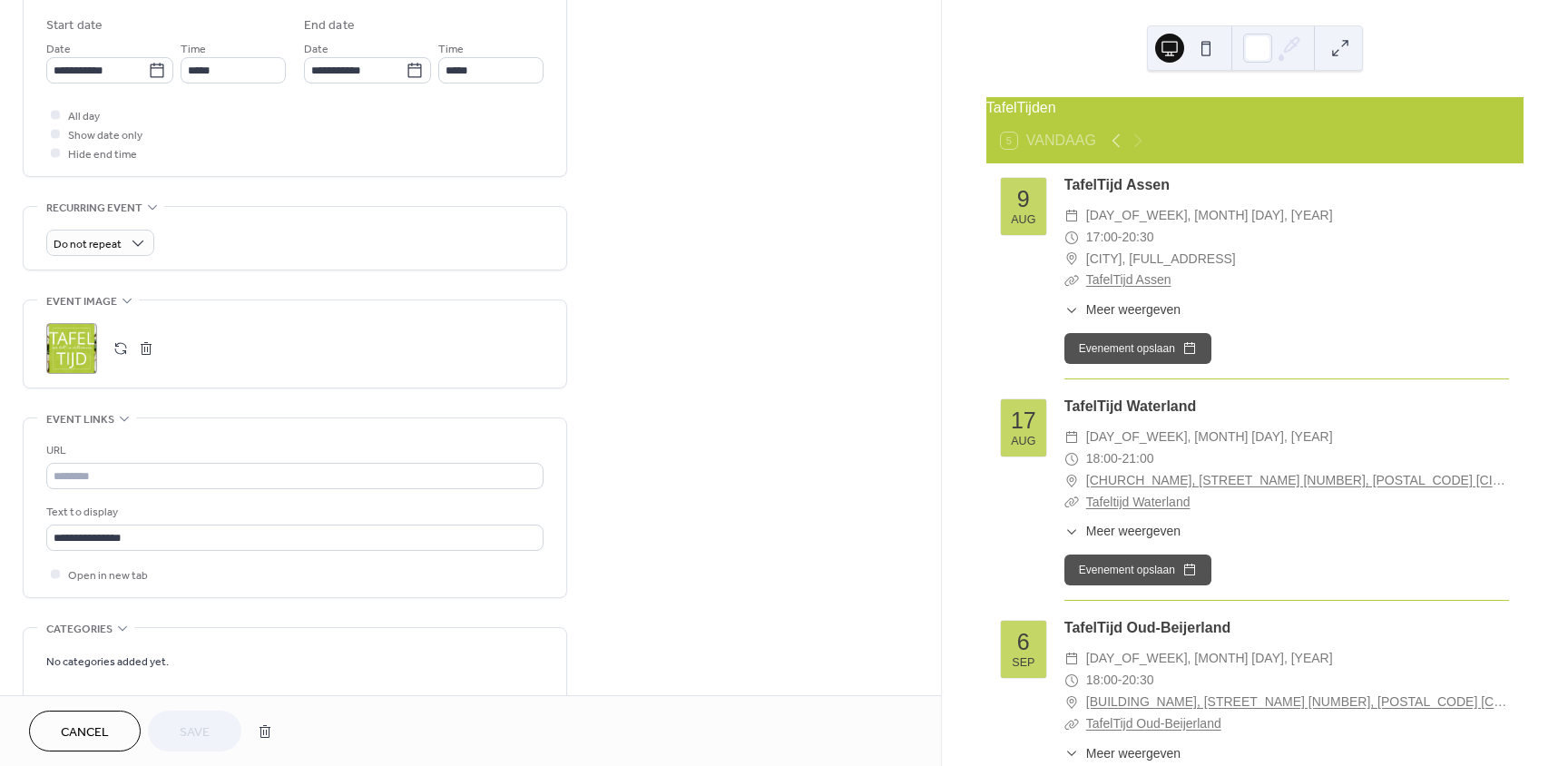 scroll, scrollTop: 726, scrollLeft: 0, axis: vertical 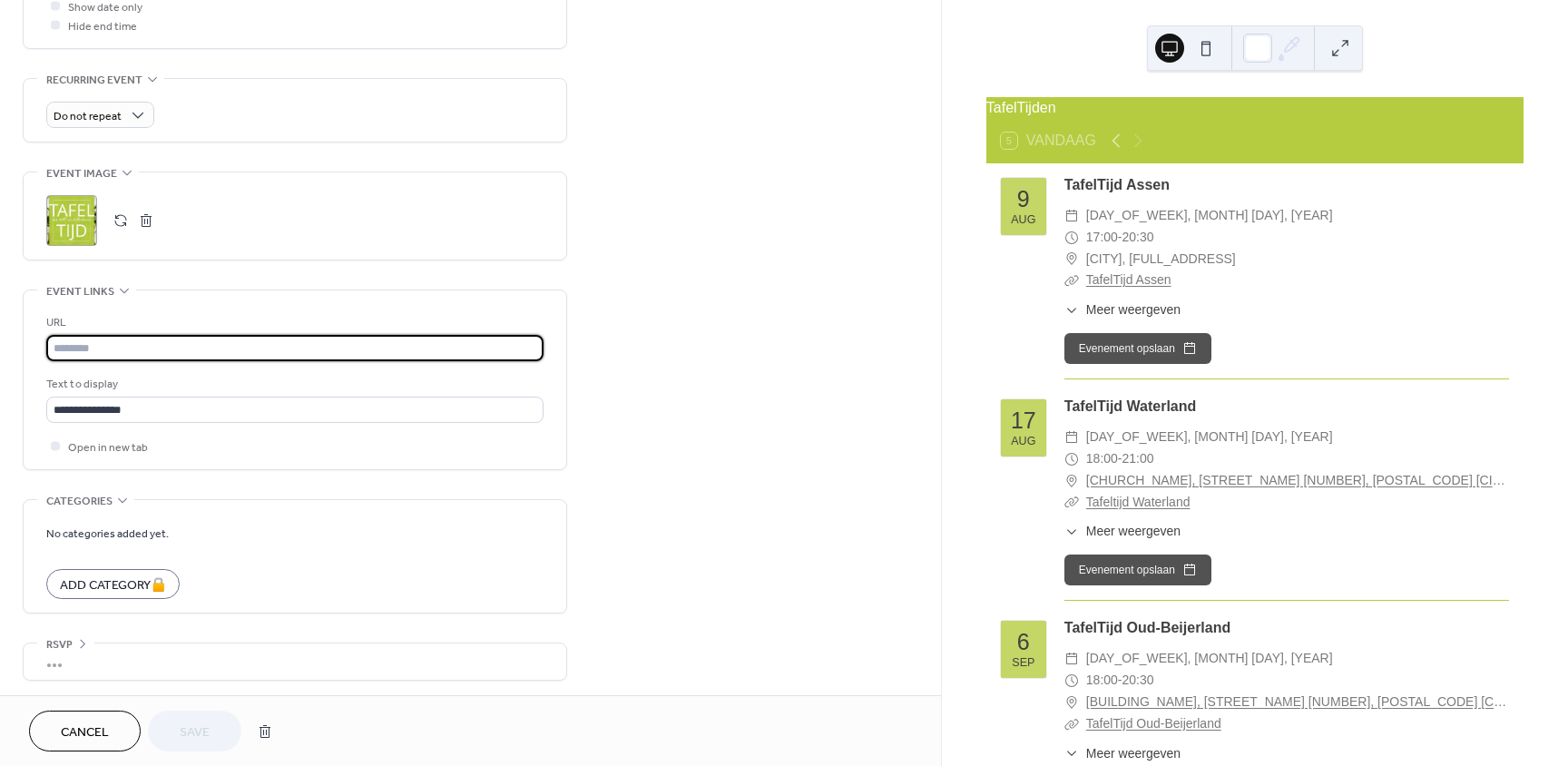 click at bounding box center (295, 348) 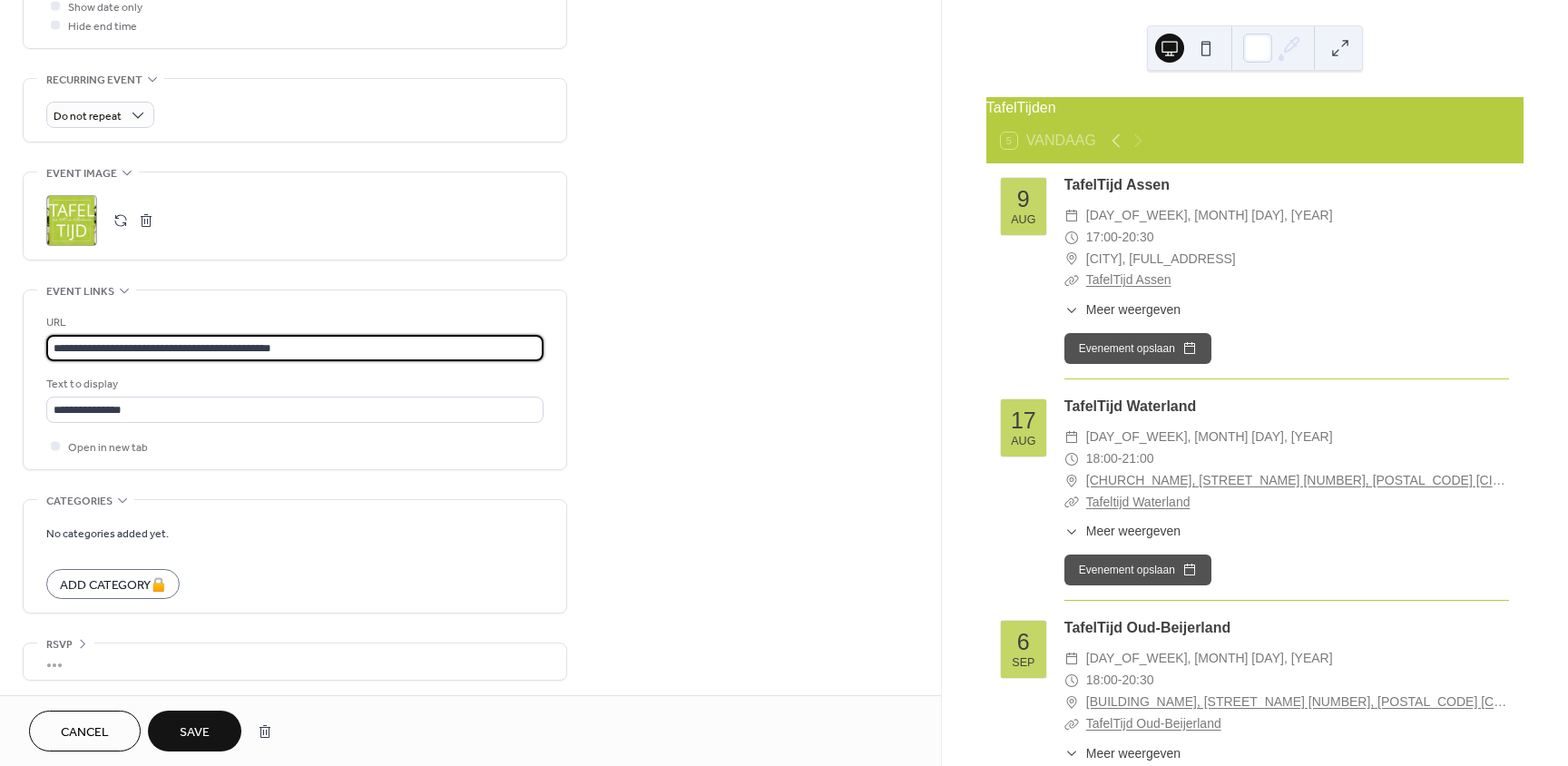 type on "**********" 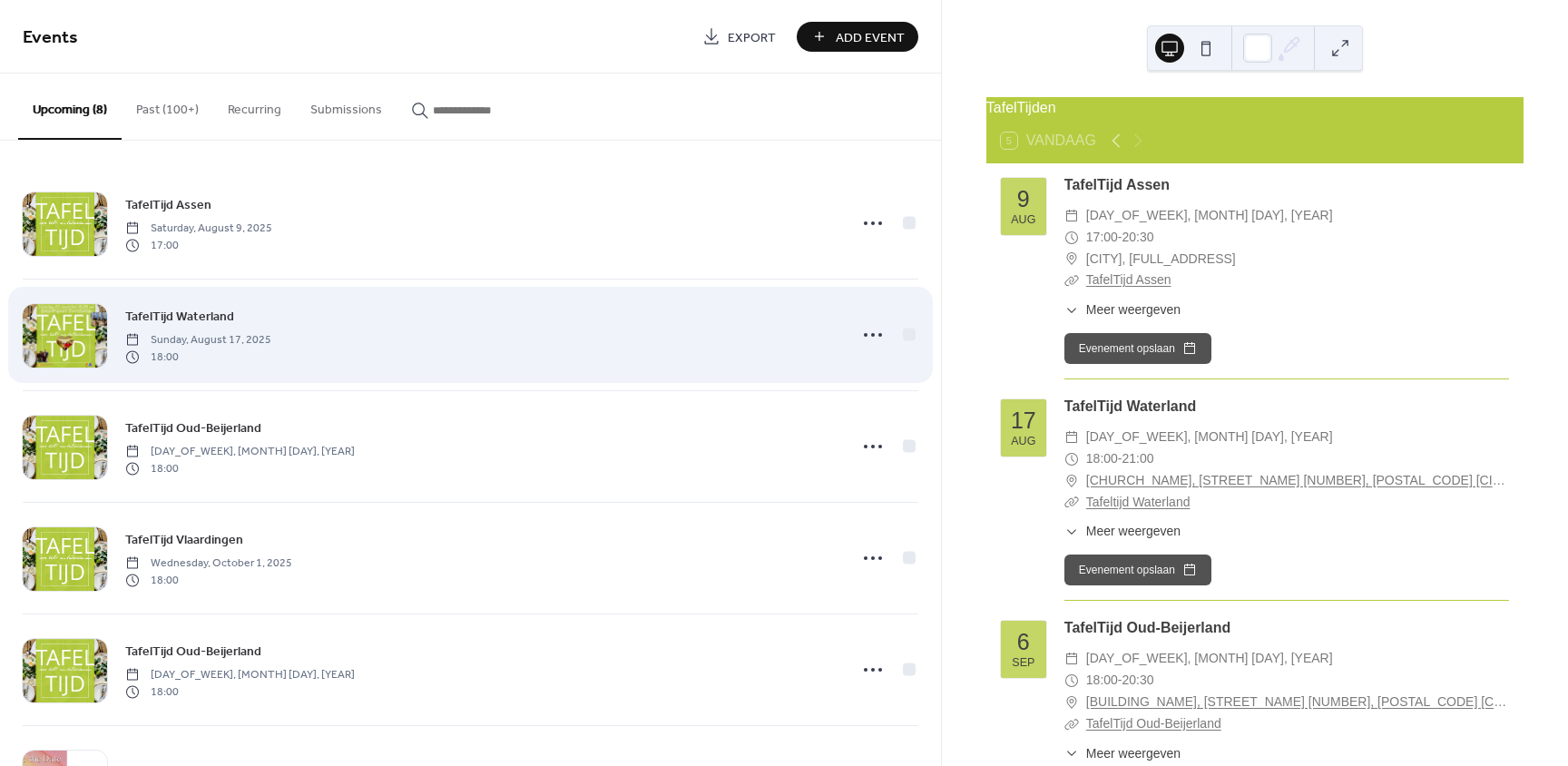 click on "TafelTijd Waterland" at bounding box center (180, 317) 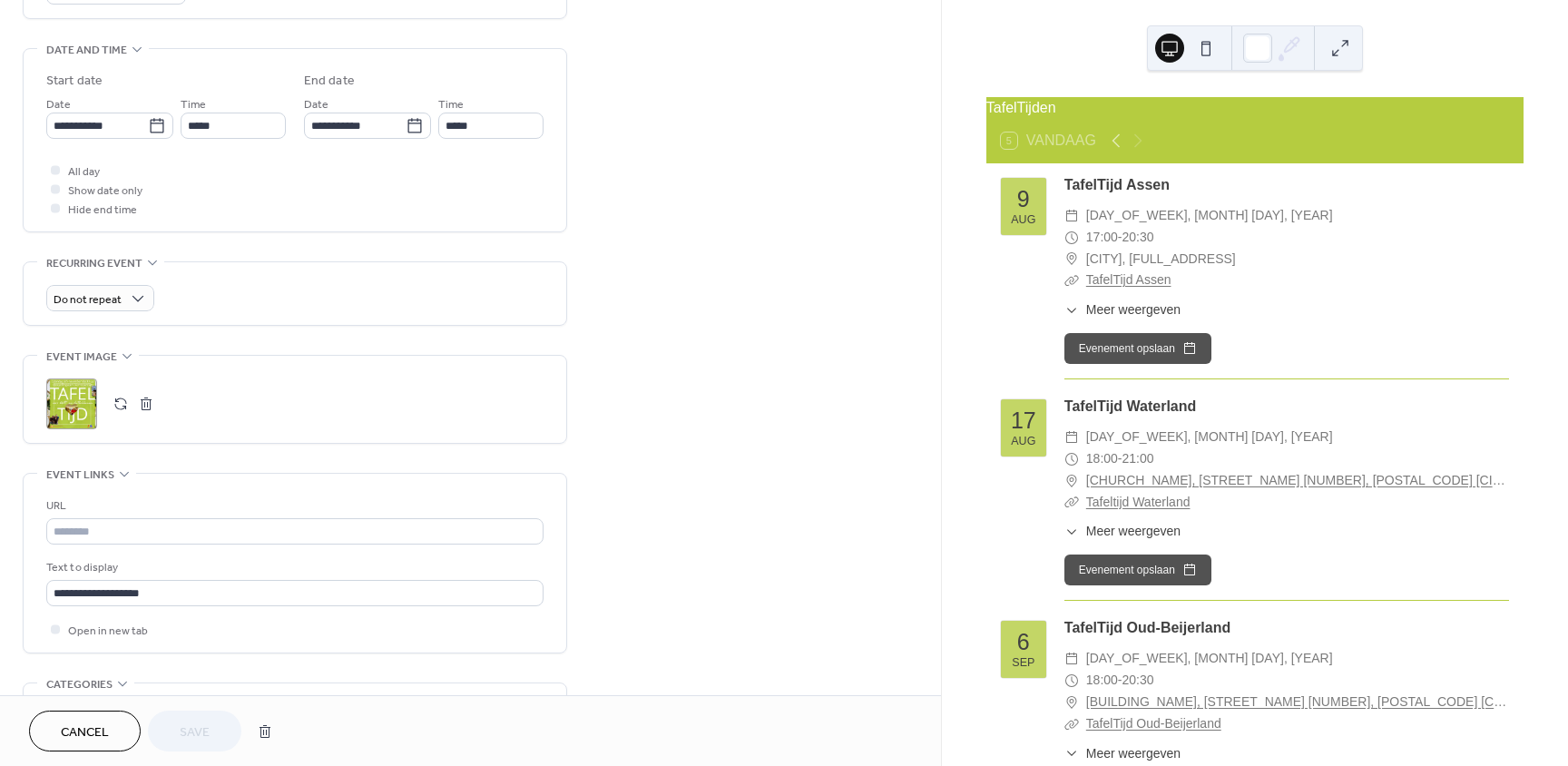 scroll, scrollTop: 545, scrollLeft: 0, axis: vertical 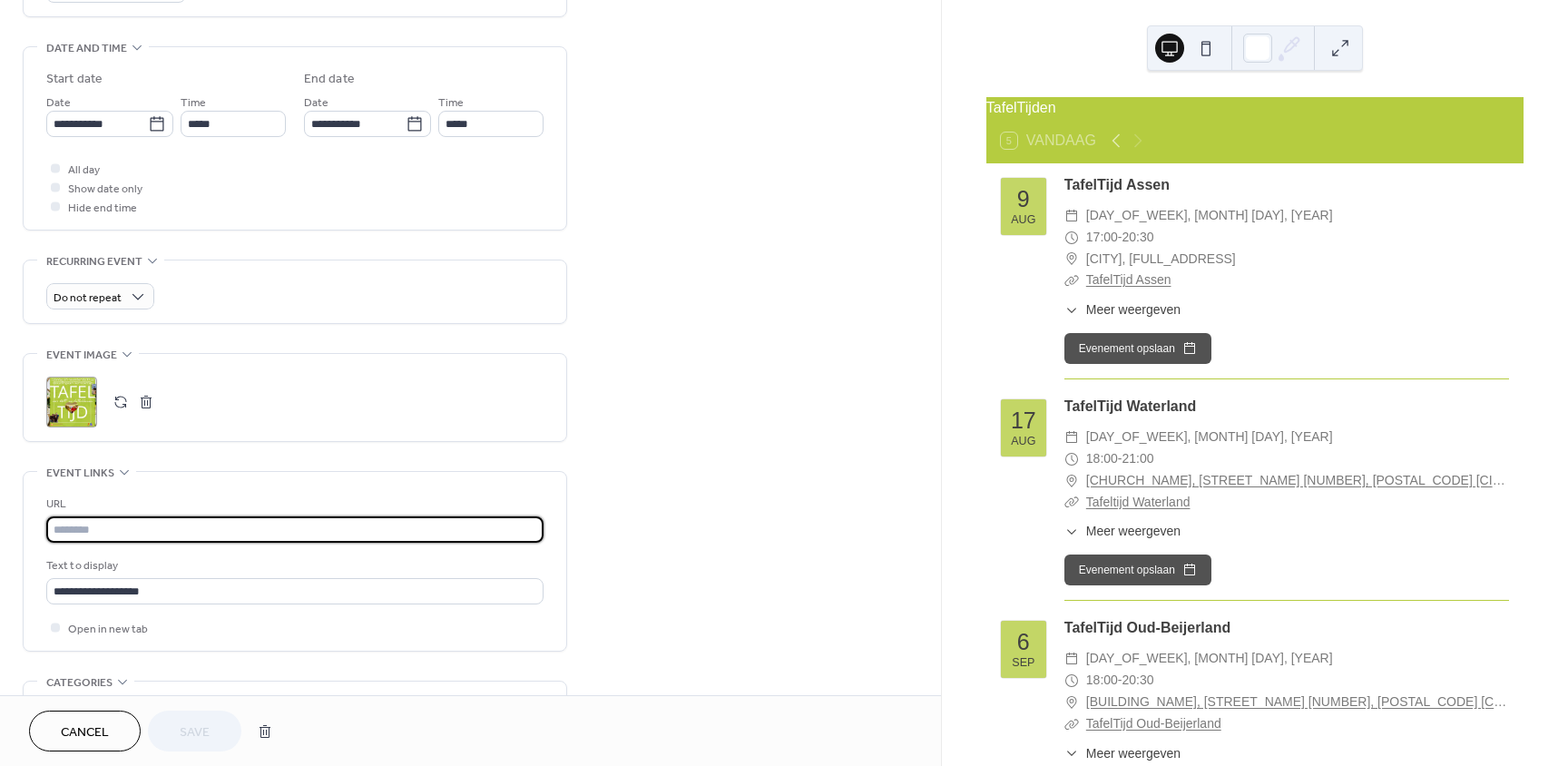 click at bounding box center (295, 529) 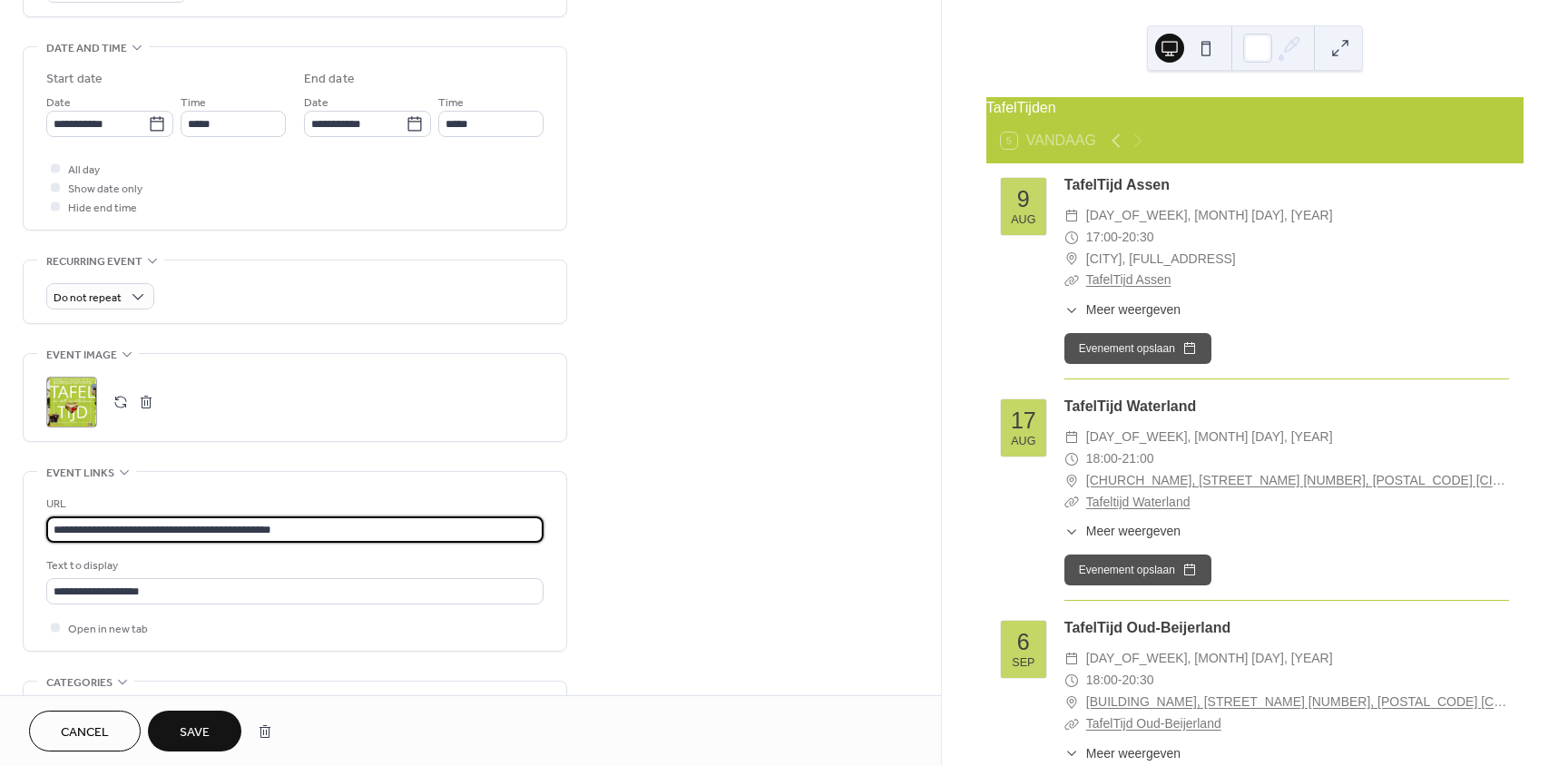 type on "**********" 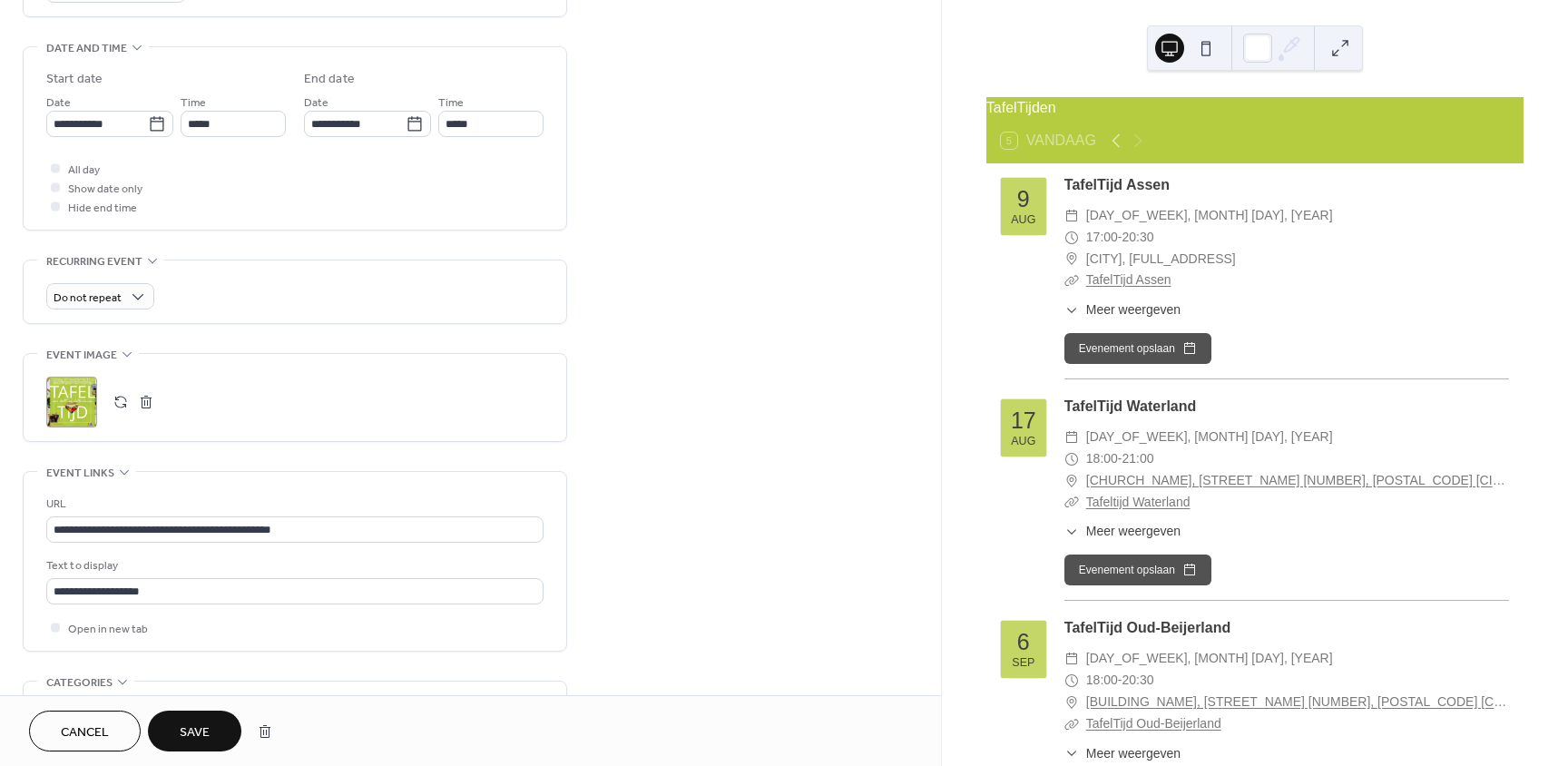 click on "Save" at bounding box center (194, 732) 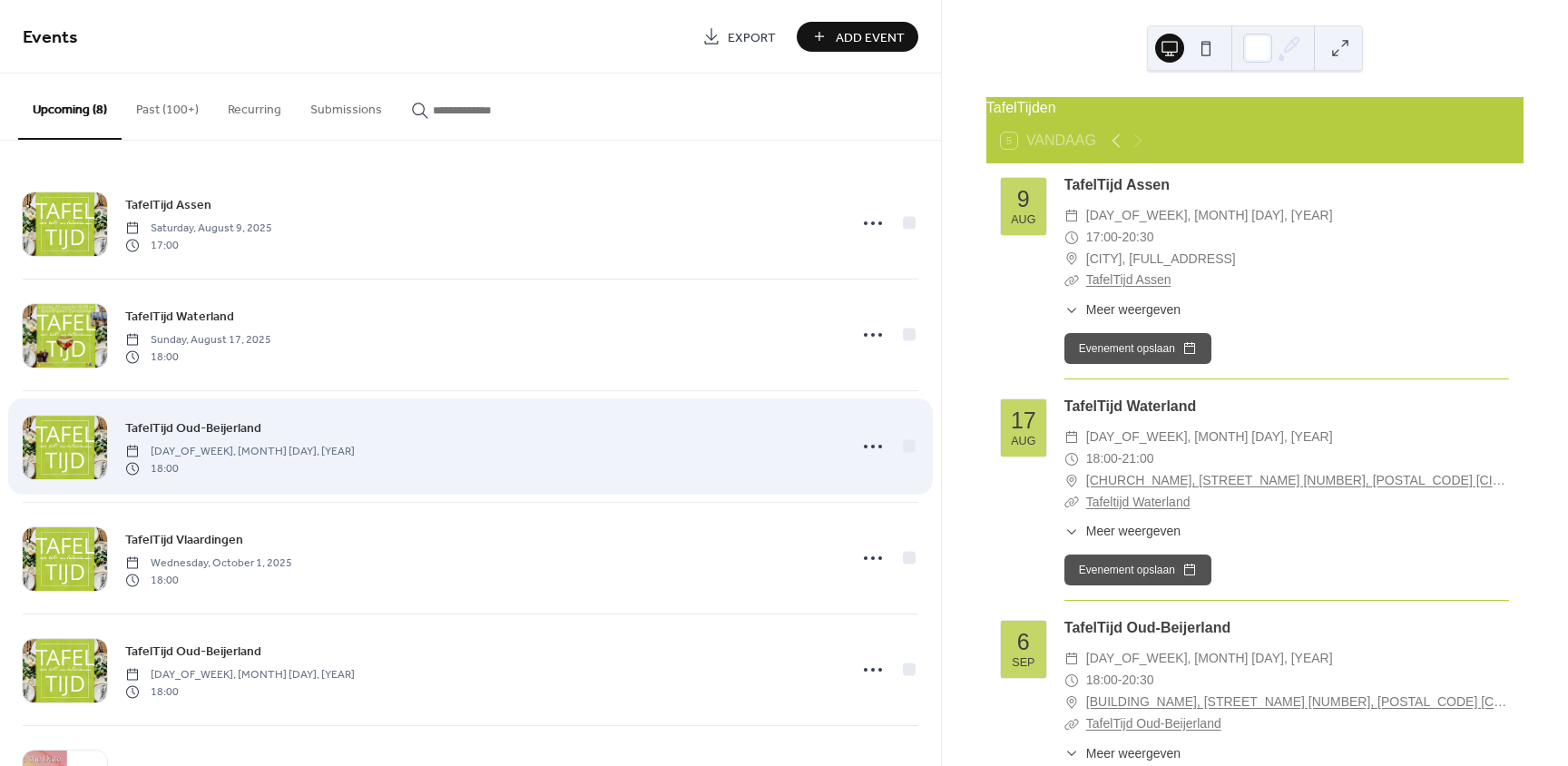 click on "TafelTijd Oud-Beijerland" at bounding box center (193, 428) 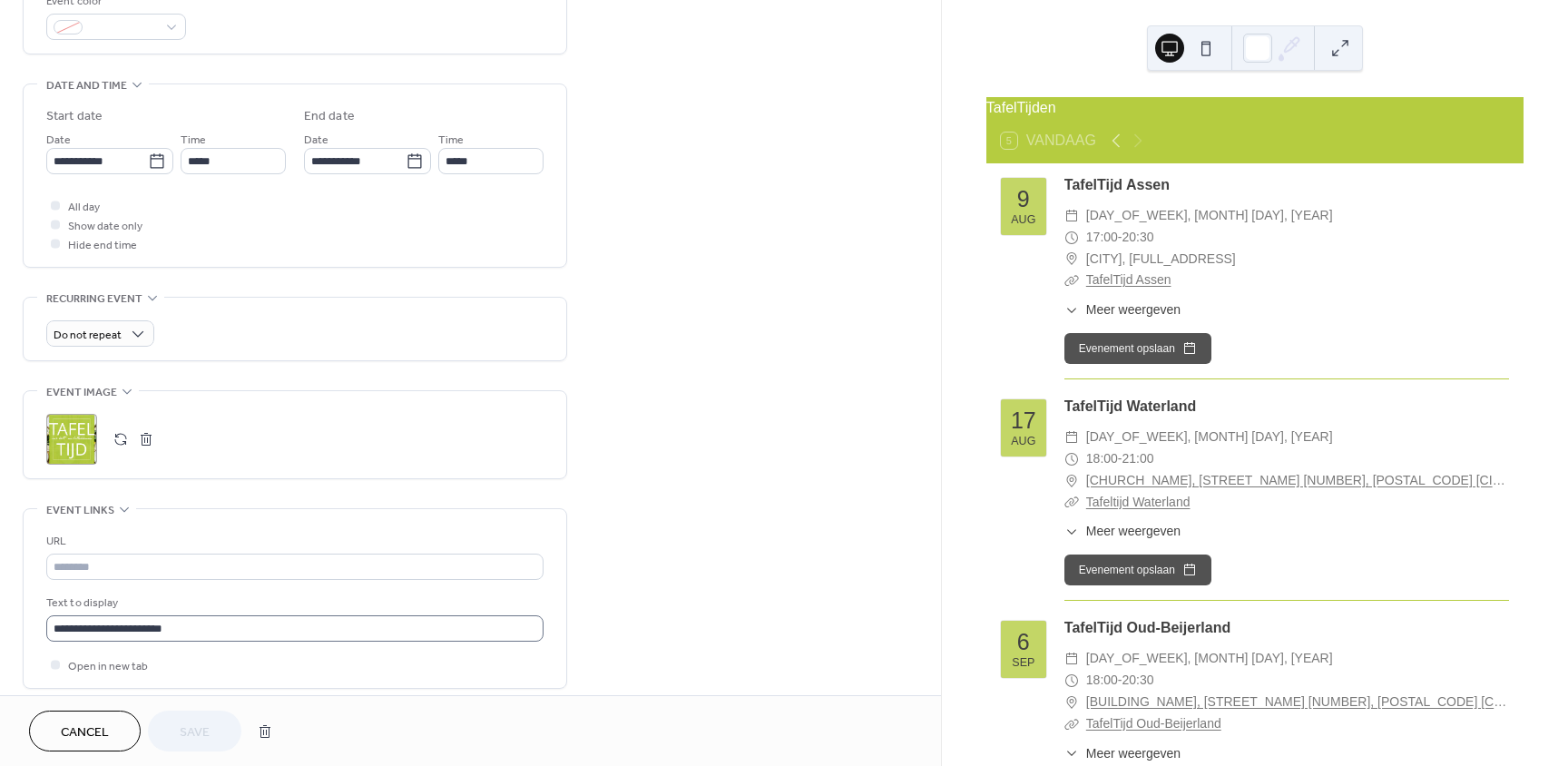 scroll, scrollTop: 545, scrollLeft: 0, axis: vertical 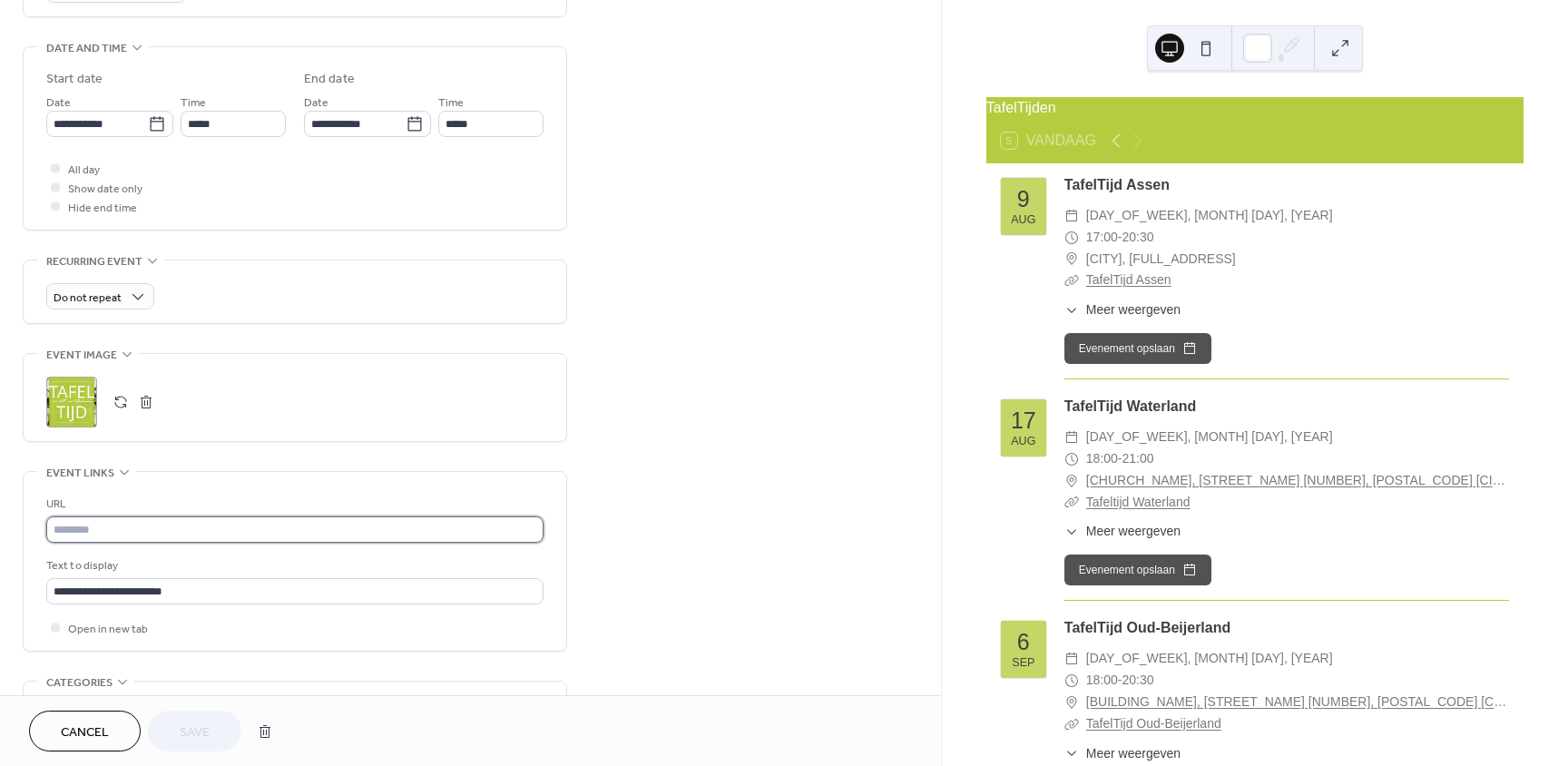 click at bounding box center [295, 529] 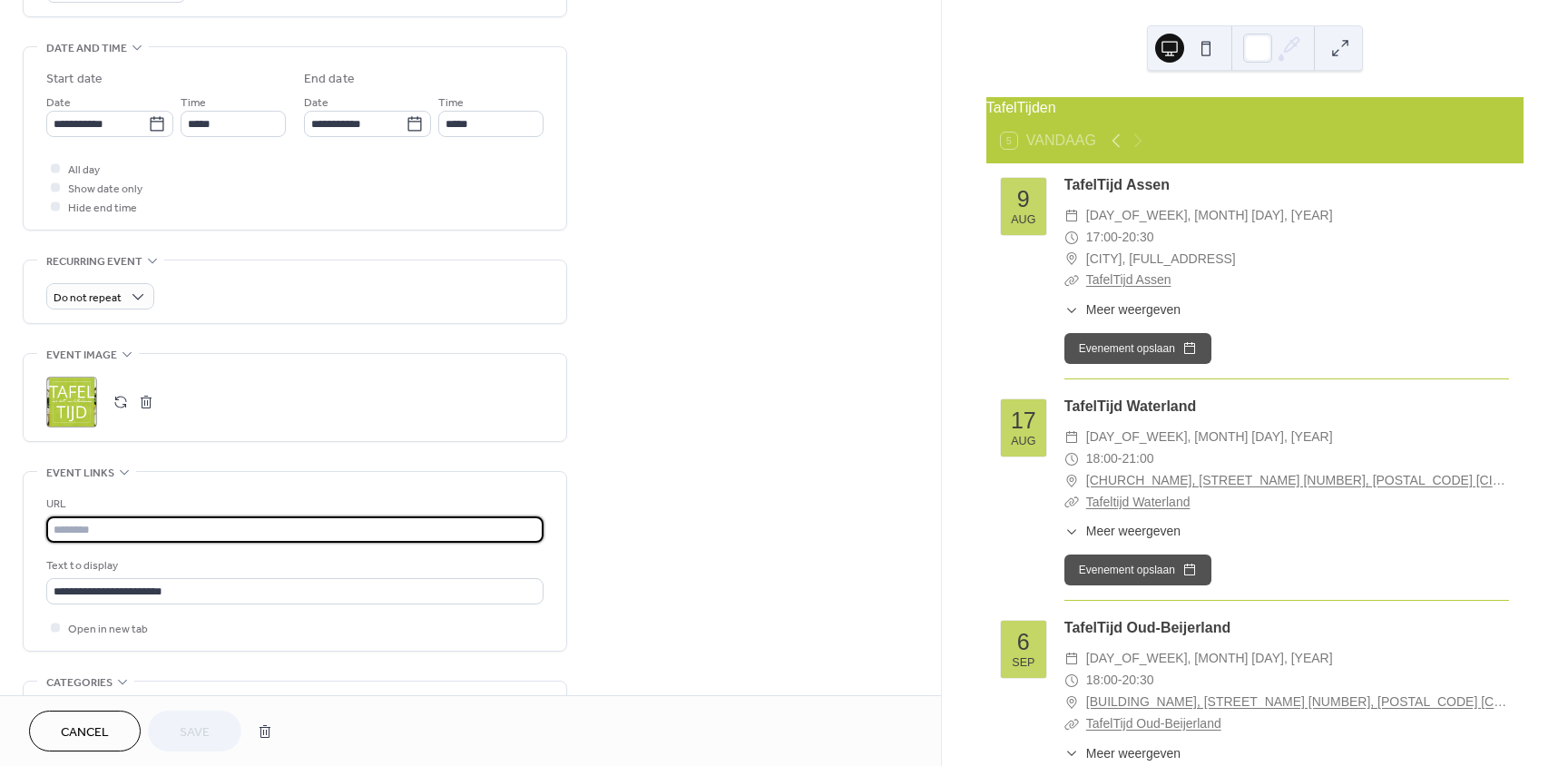 paste on "**********" 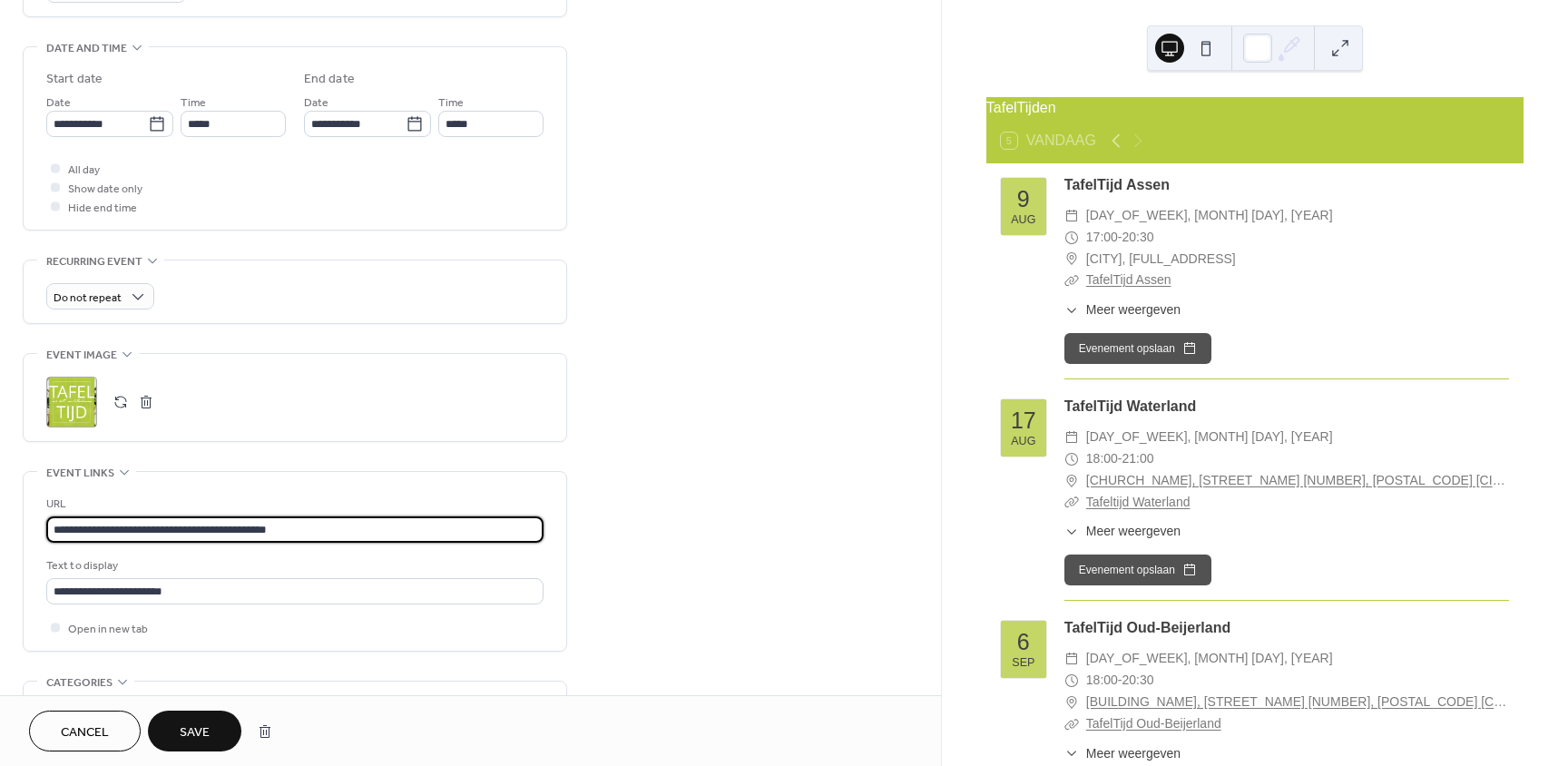 type on "**********" 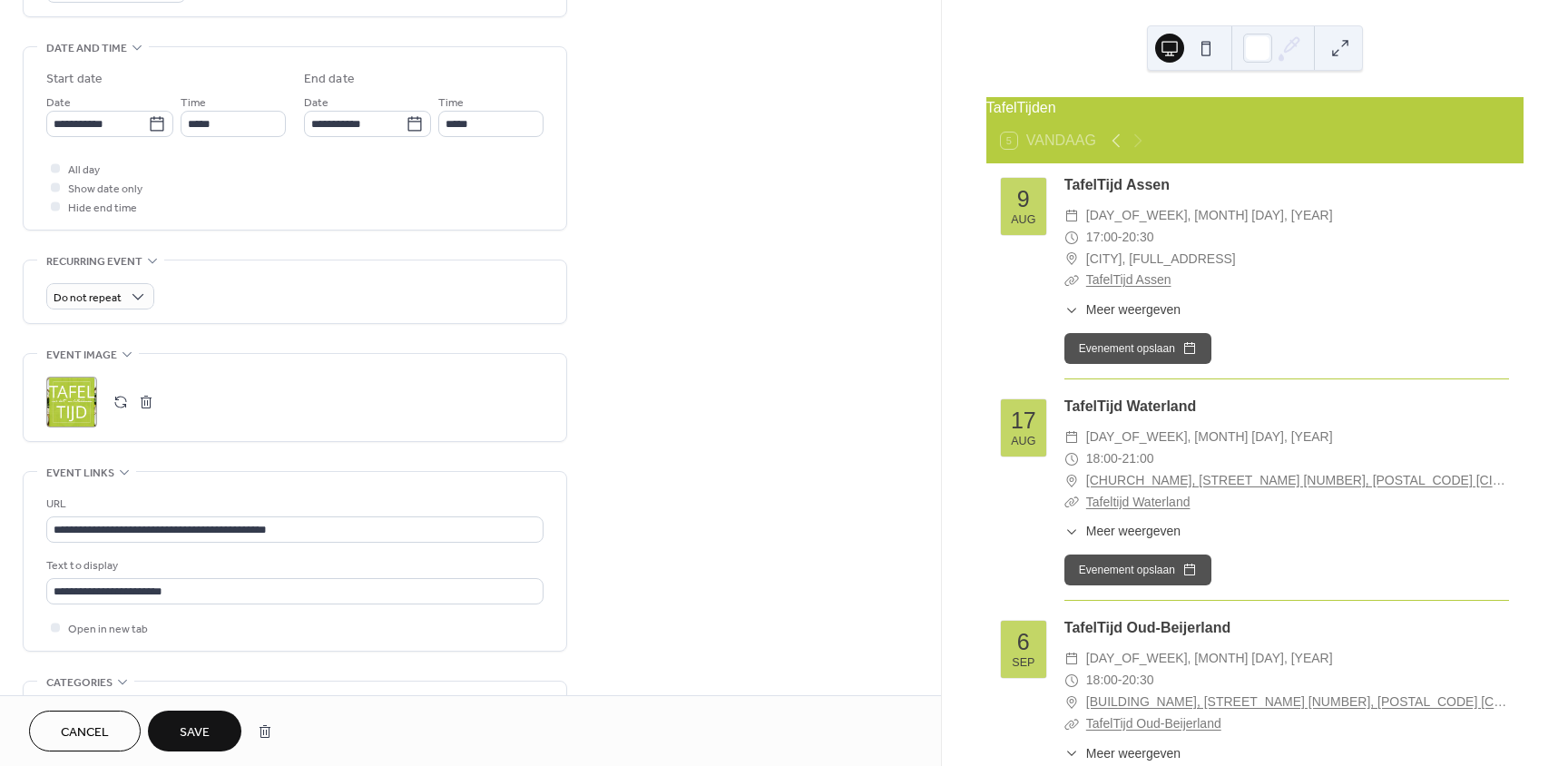 click on "Save" at bounding box center [194, 732] 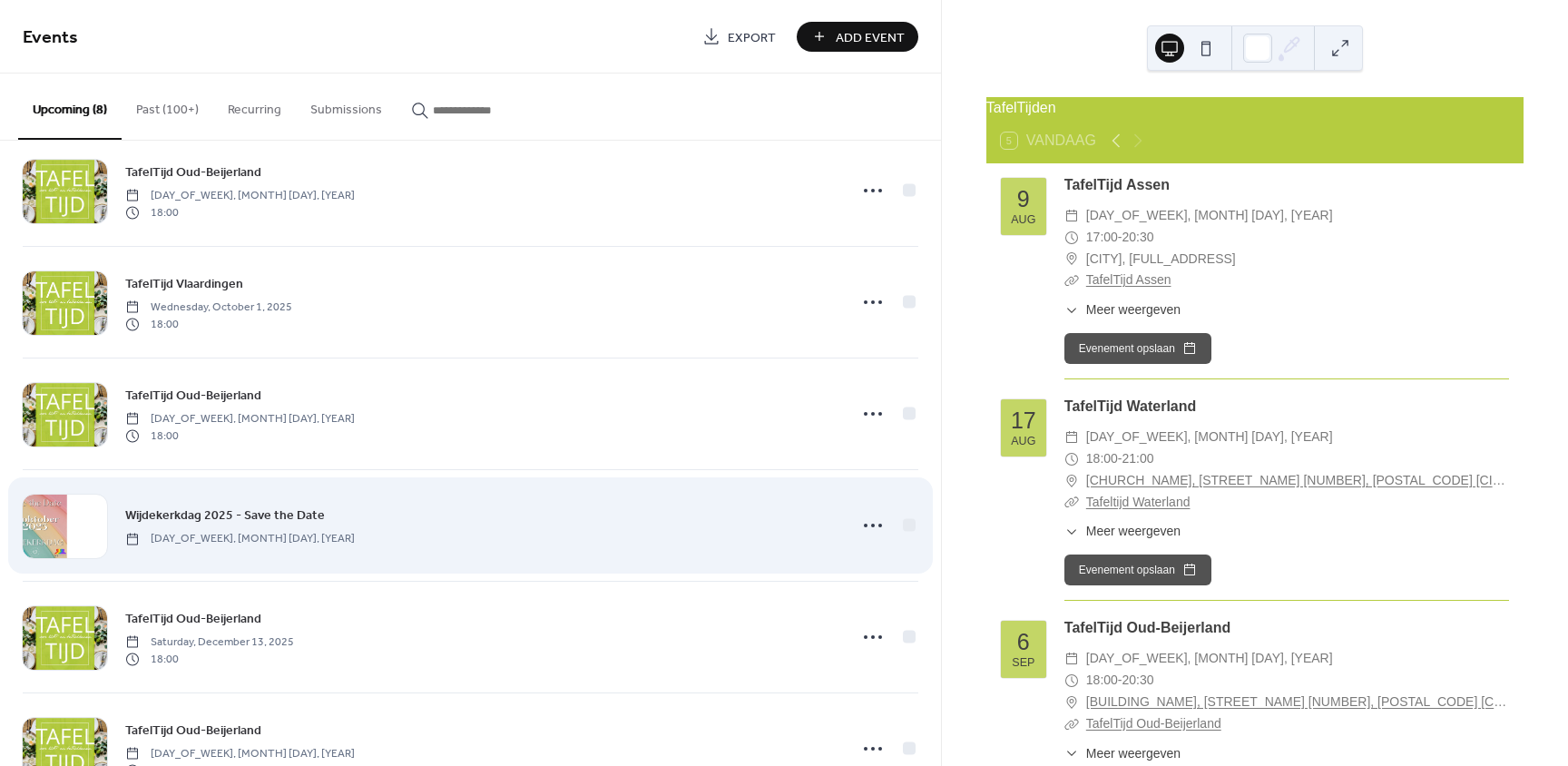 scroll, scrollTop: 272, scrollLeft: 0, axis: vertical 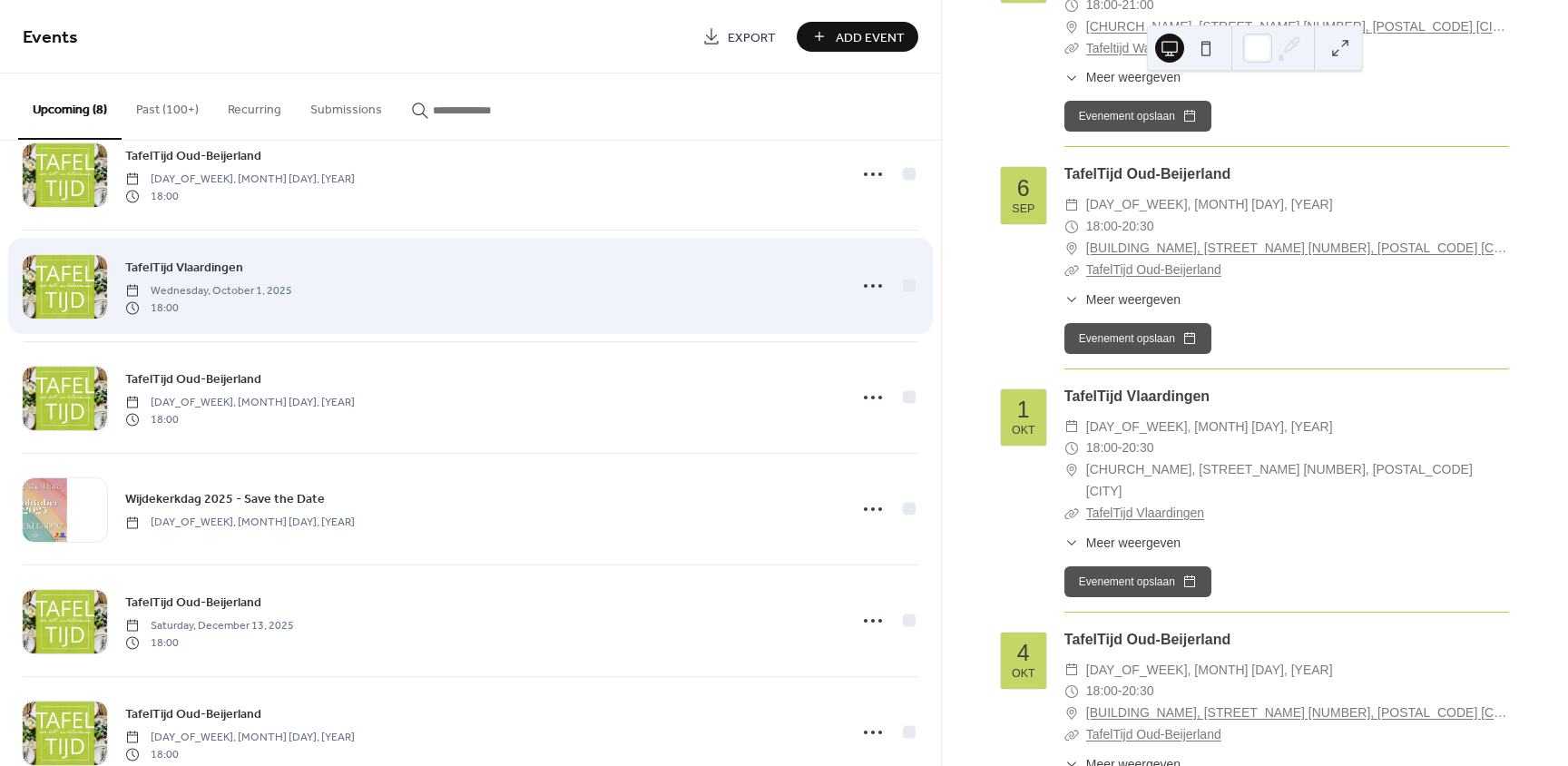 click on "TafelTijd Vlaardingen" at bounding box center (184, 268) 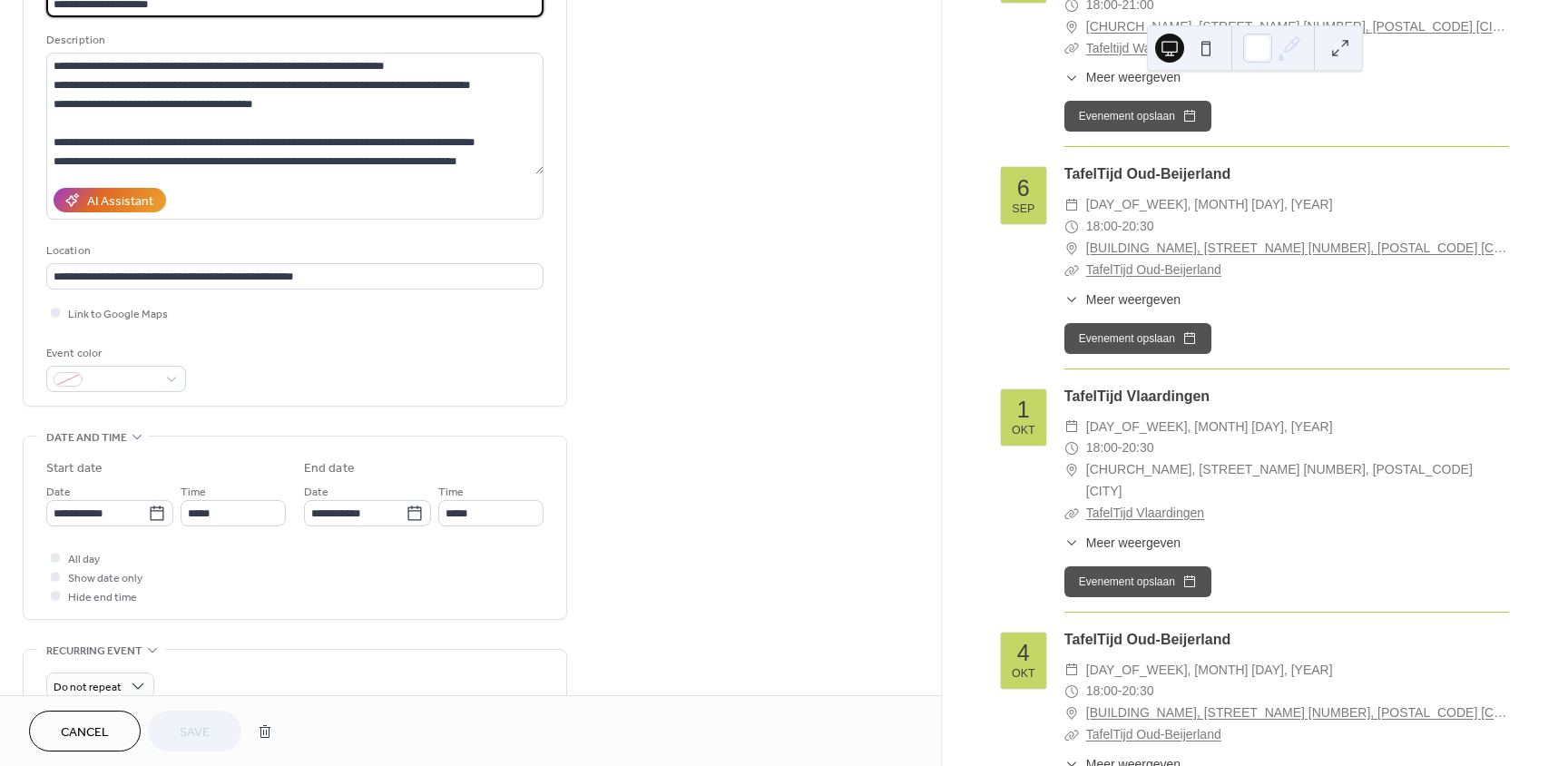 scroll, scrollTop: 91, scrollLeft: 0, axis: vertical 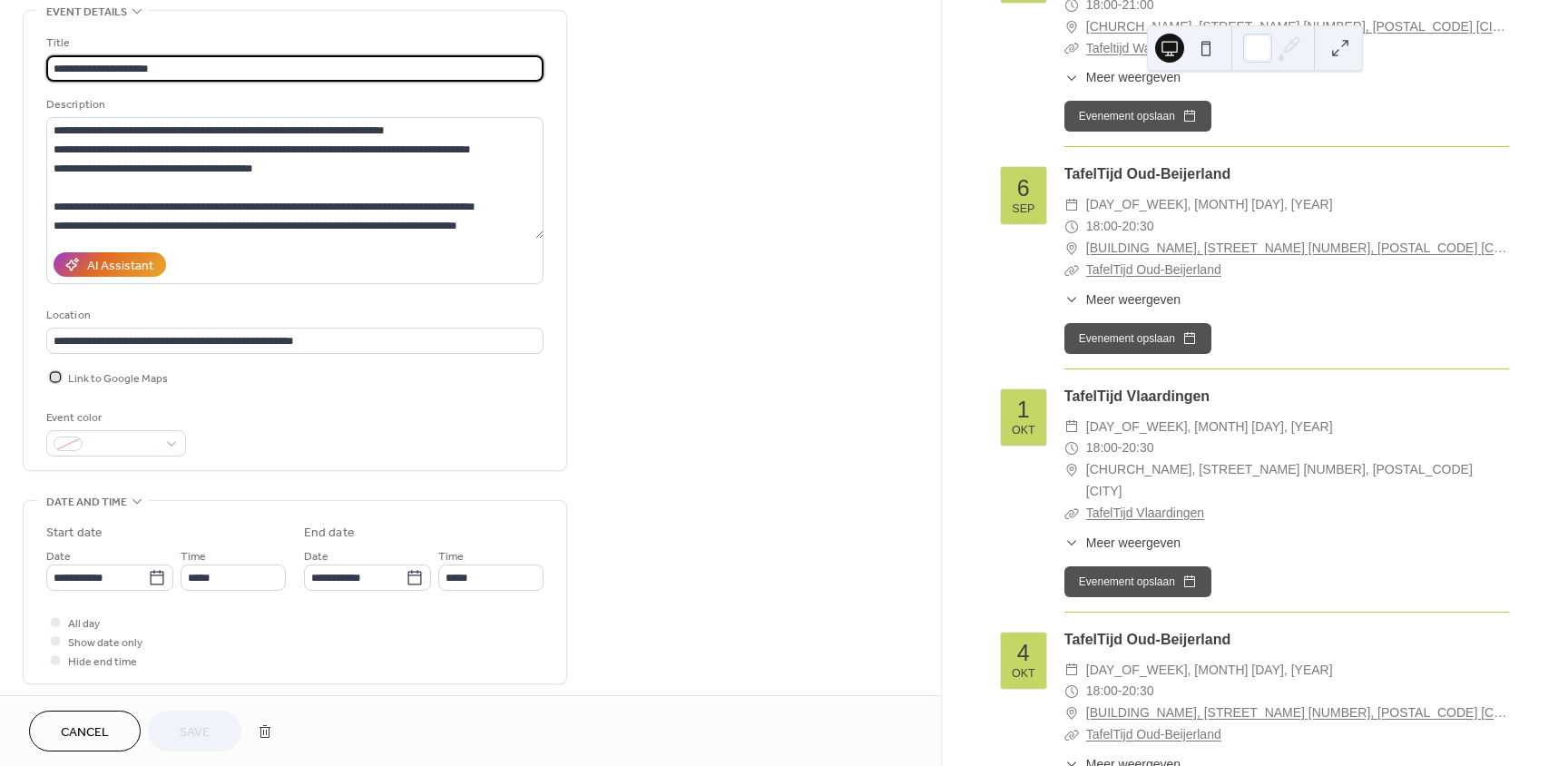 click at bounding box center (55, 377) 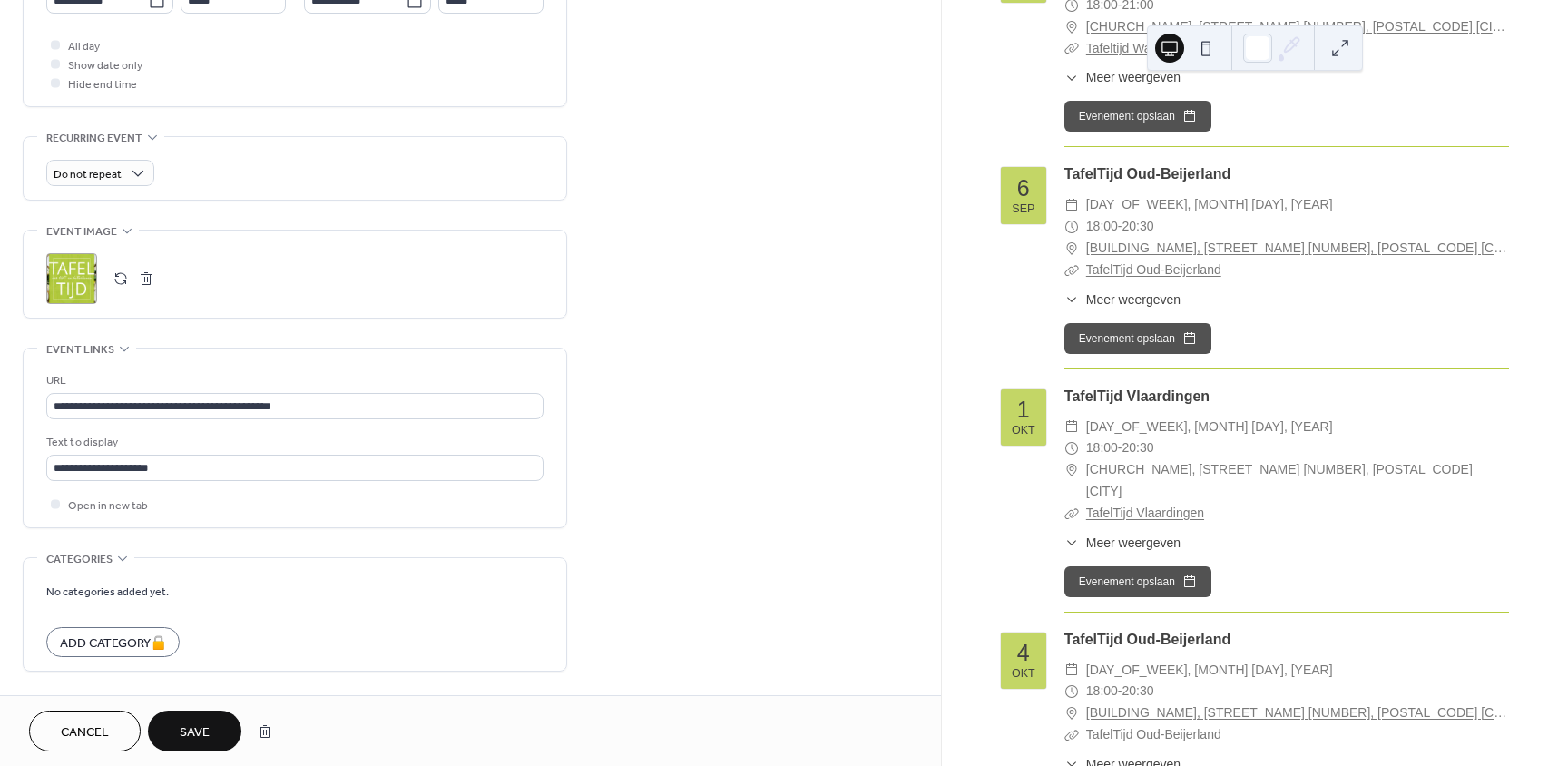 scroll, scrollTop: 730, scrollLeft: 0, axis: vertical 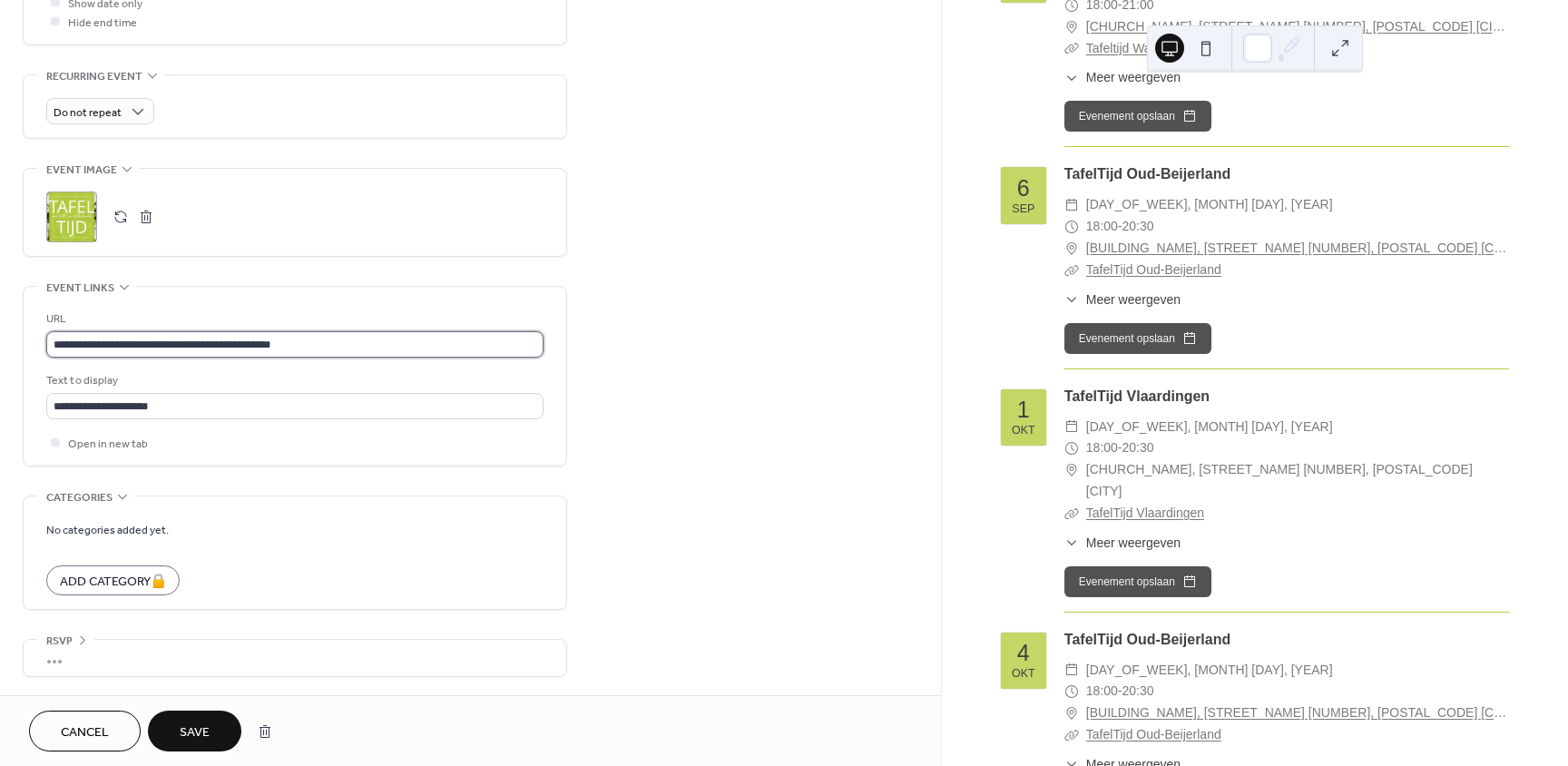 drag, startPoint x: 345, startPoint y: 329, endPoint x: 346, endPoint y: 339, distance: 10.0498756 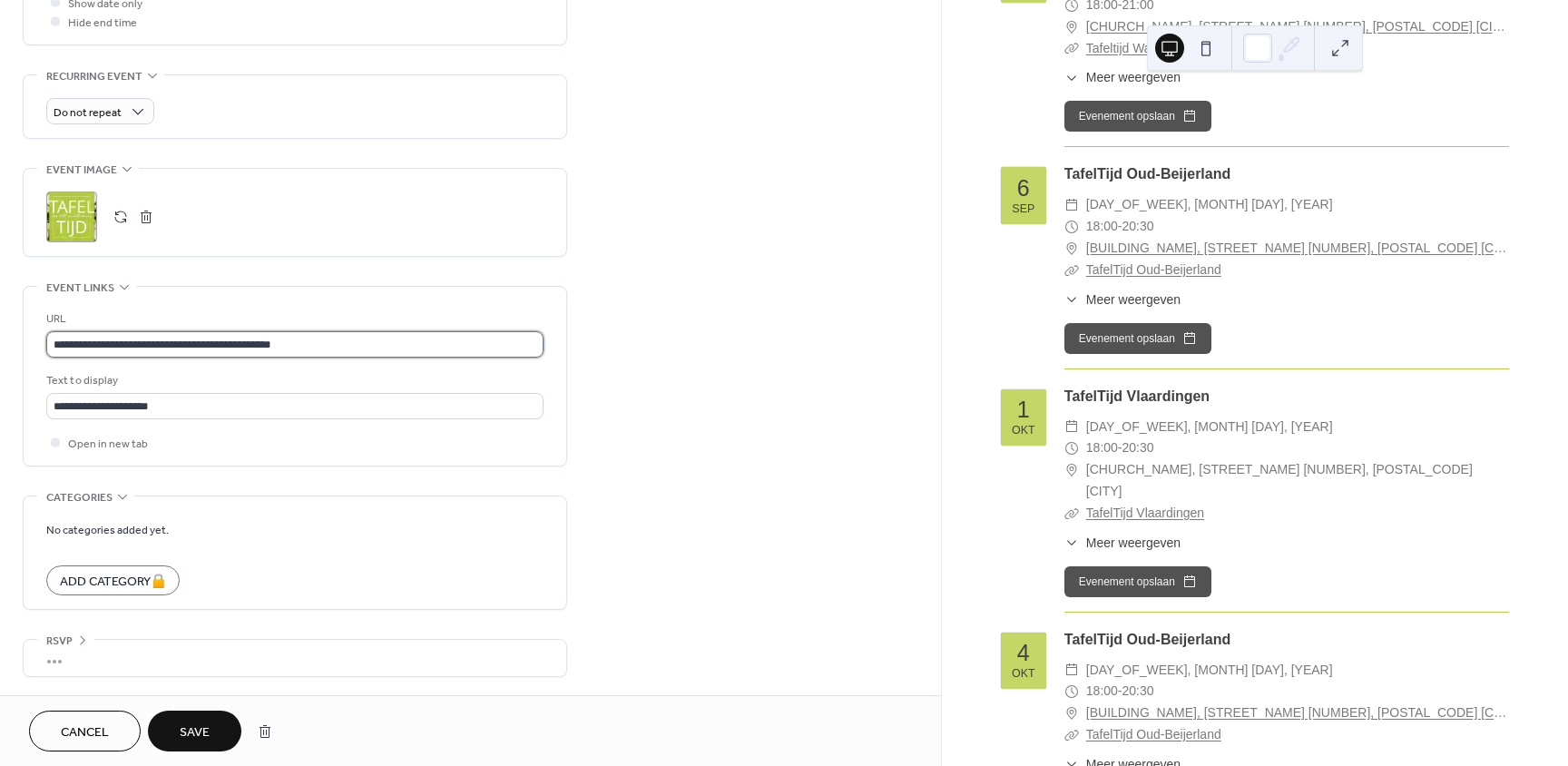 click on "**********" at bounding box center [295, 344] 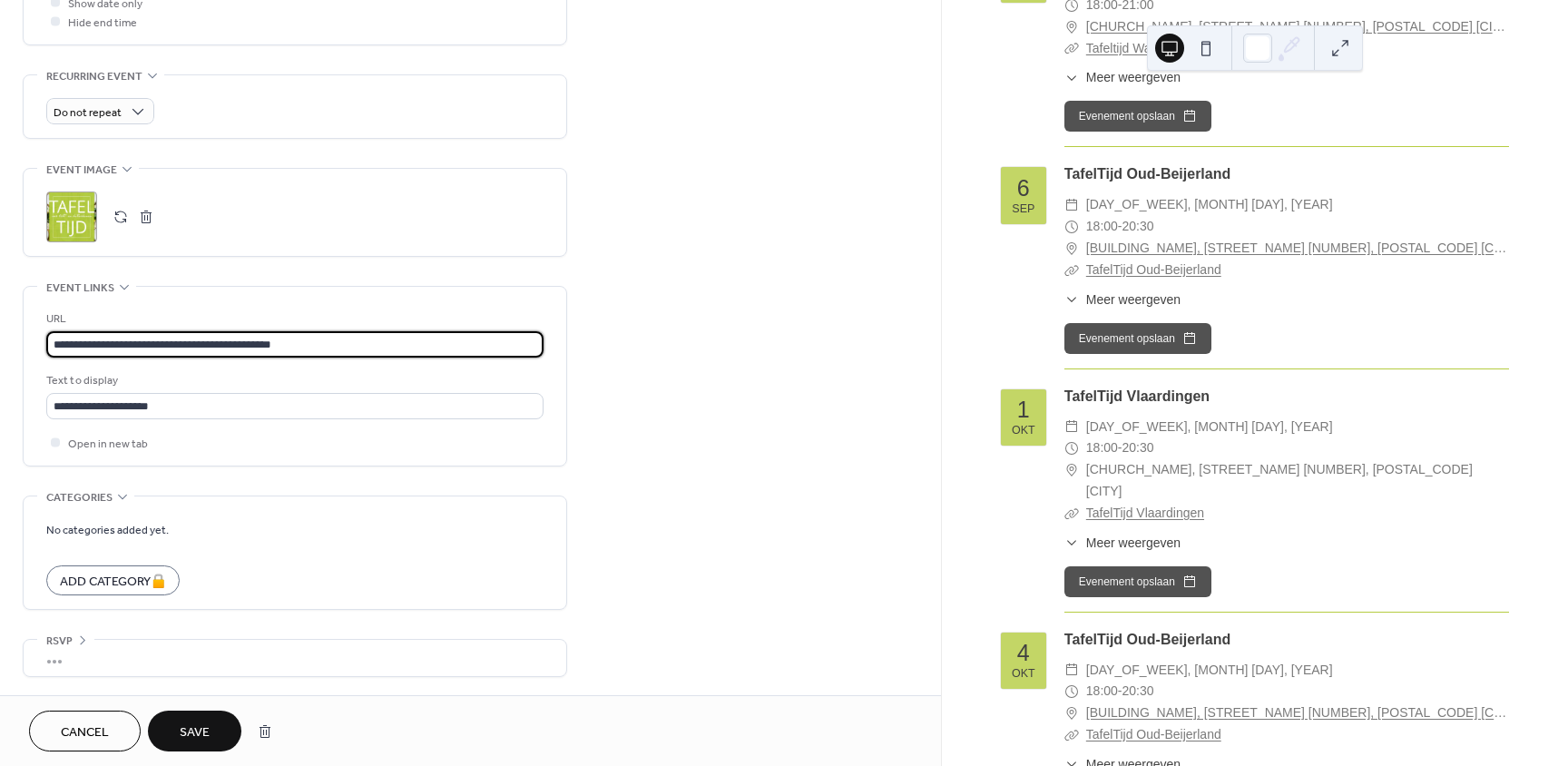 drag, startPoint x: 346, startPoint y: 339, endPoint x: -8, endPoint y: 343, distance: 354.0226 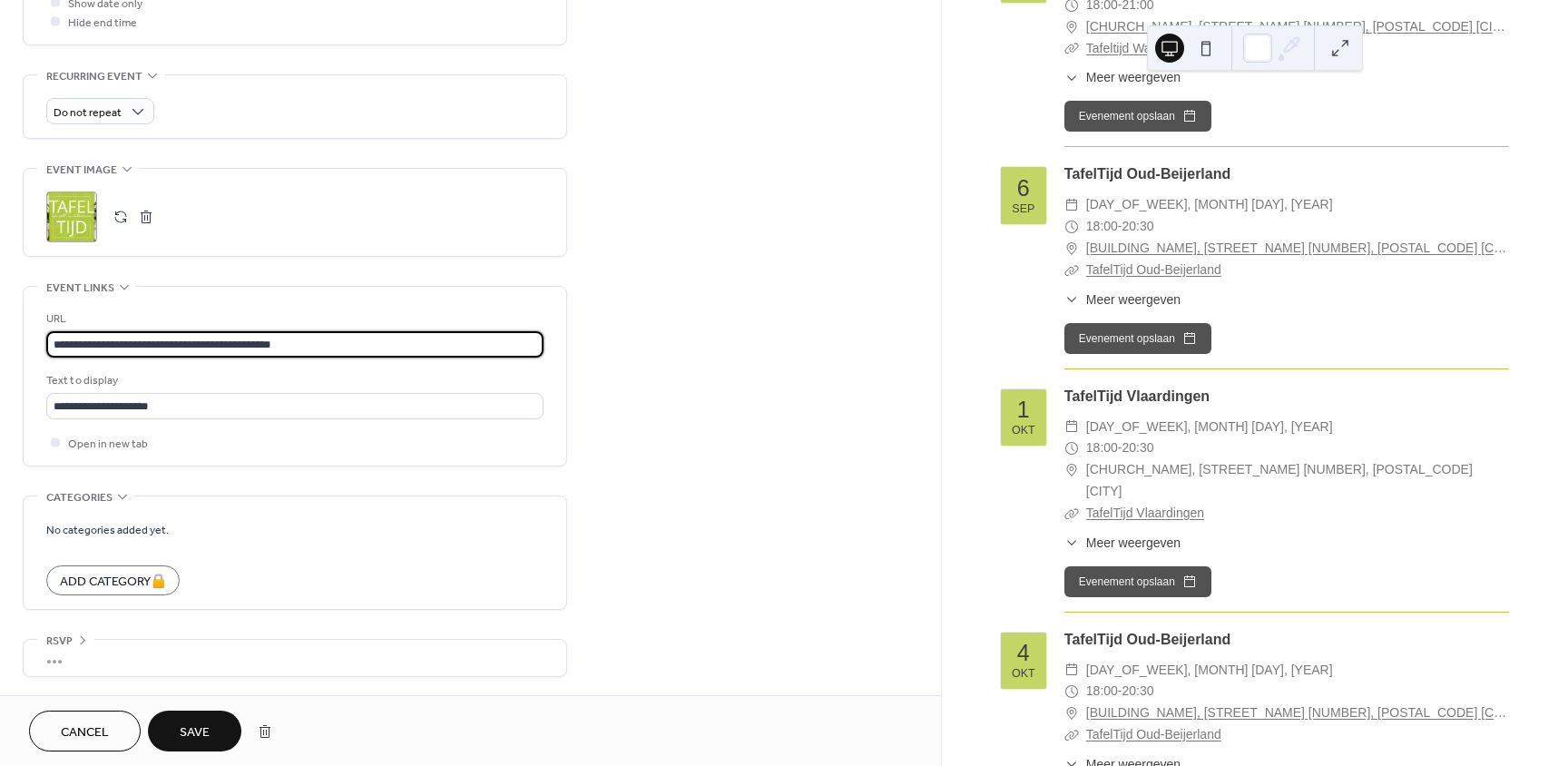 paste 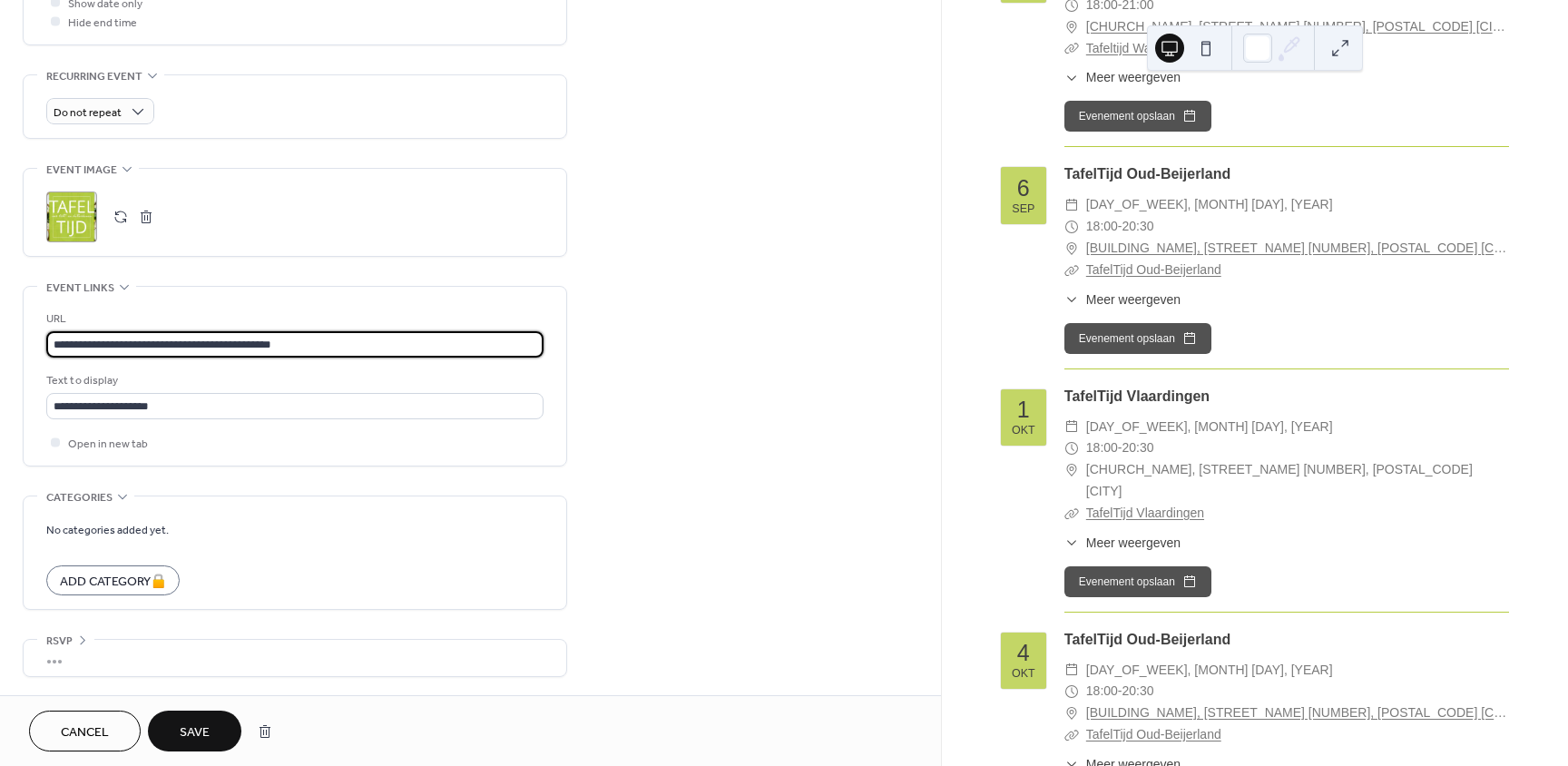 type on "**********" 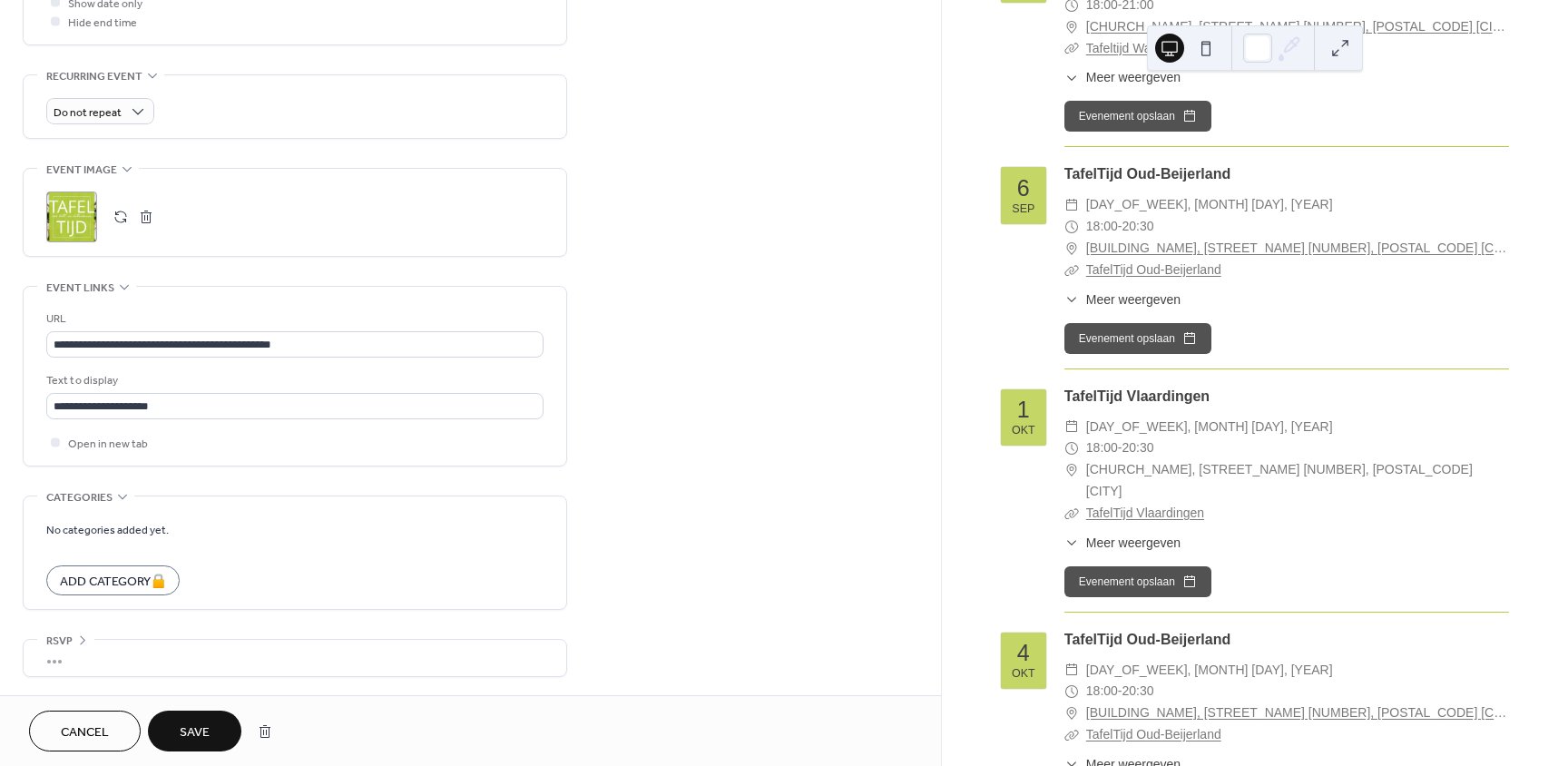 click on "Save" at bounding box center [194, 732] 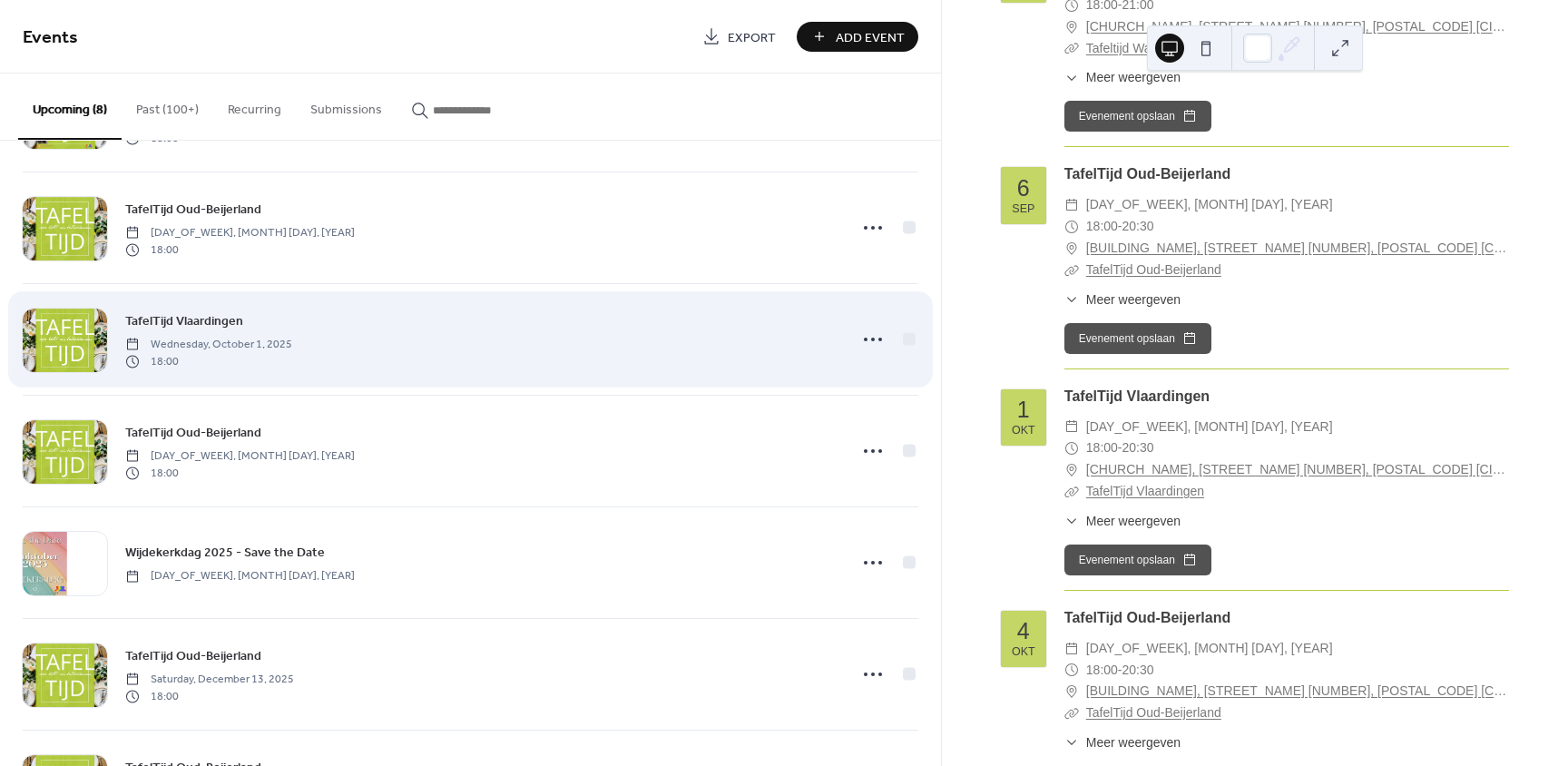 scroll, scrollTop: 272, scrollLeft: 0, axis: vertical 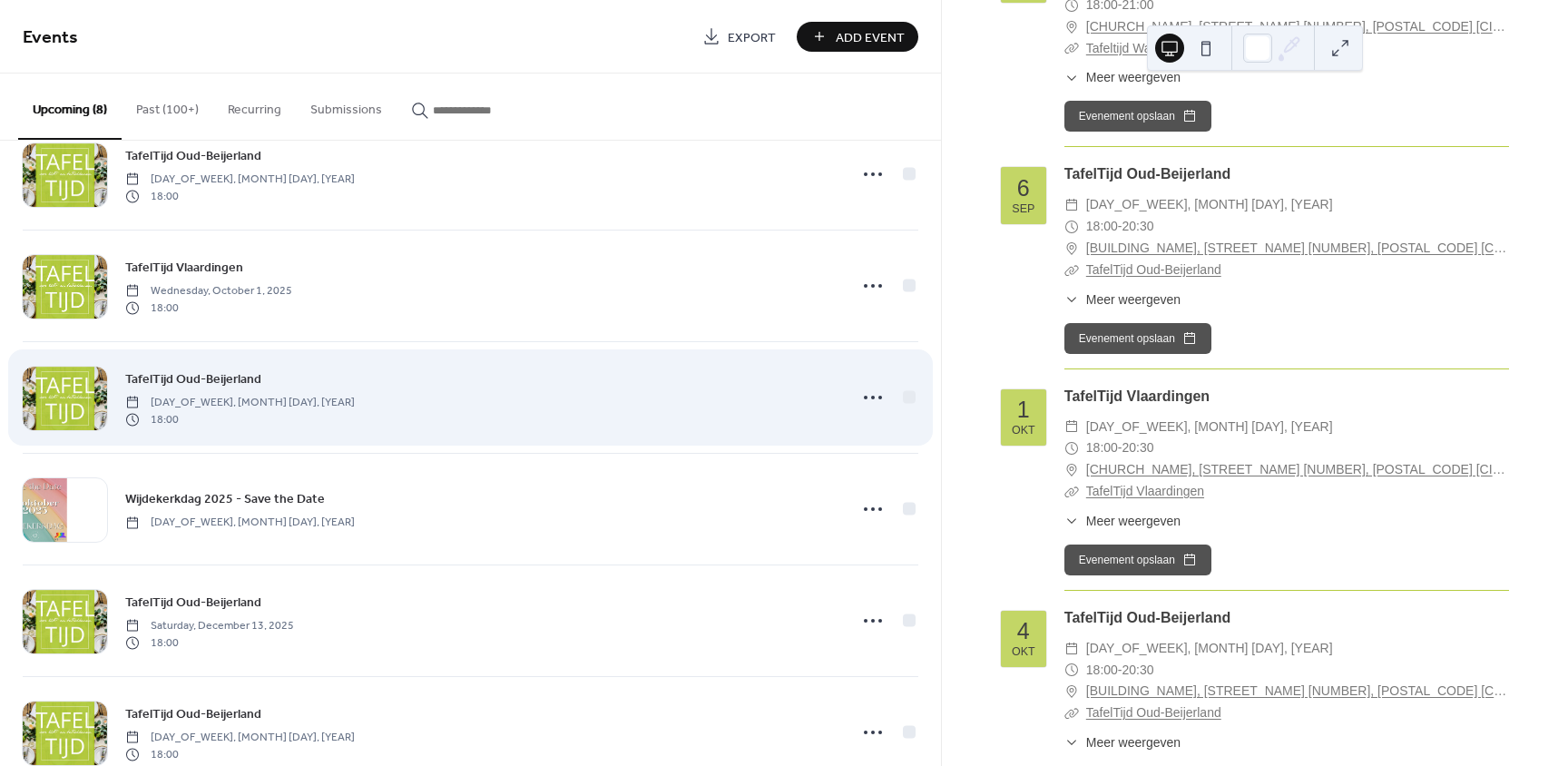 click on "TafelTijd Oud-Beijerland" at bounding box center [193, 379] 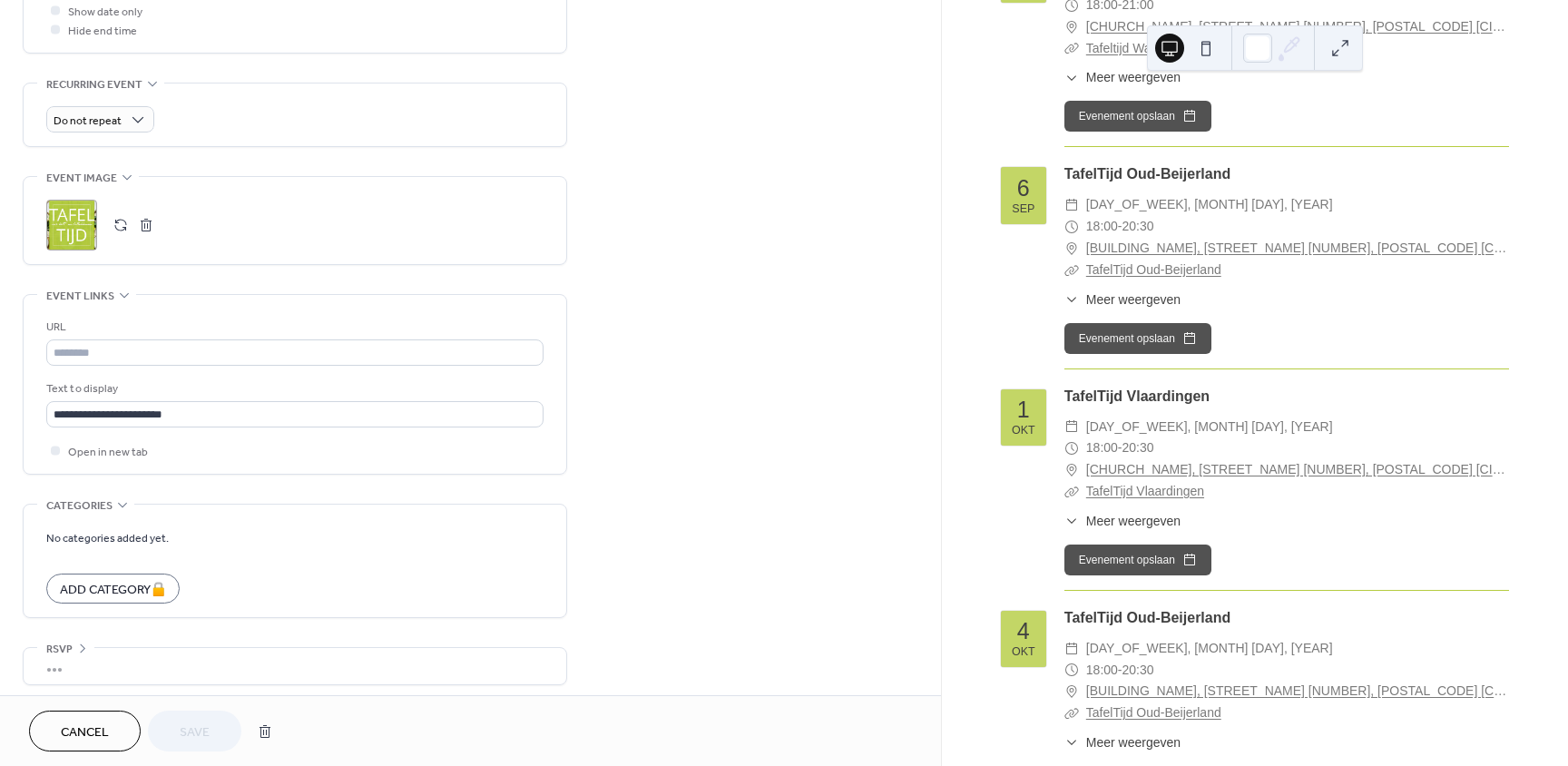 scroll, scrollTop: 730, scrollLeft: 0, axis: vertical 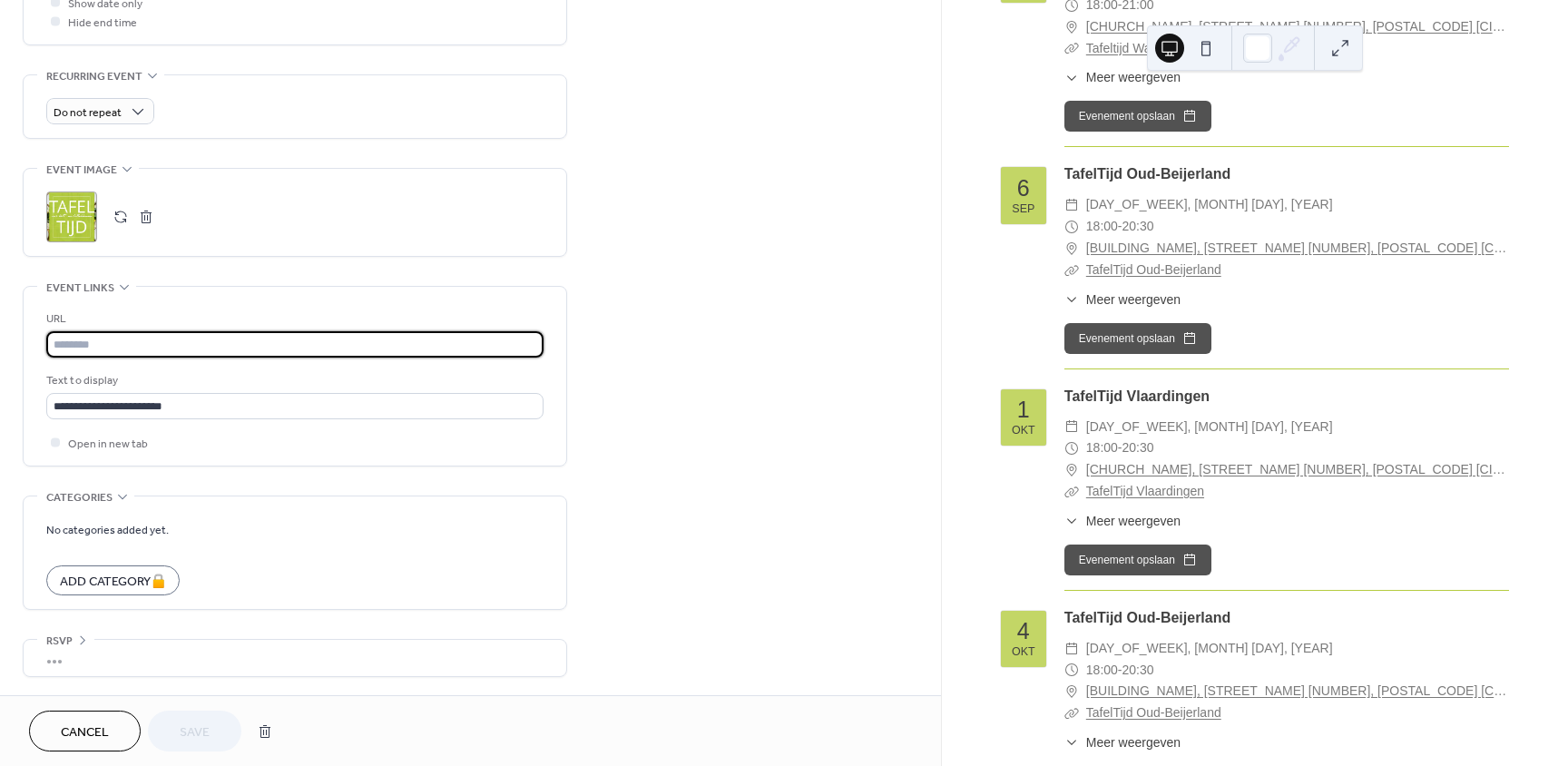 click at bounding box center [295, 344] 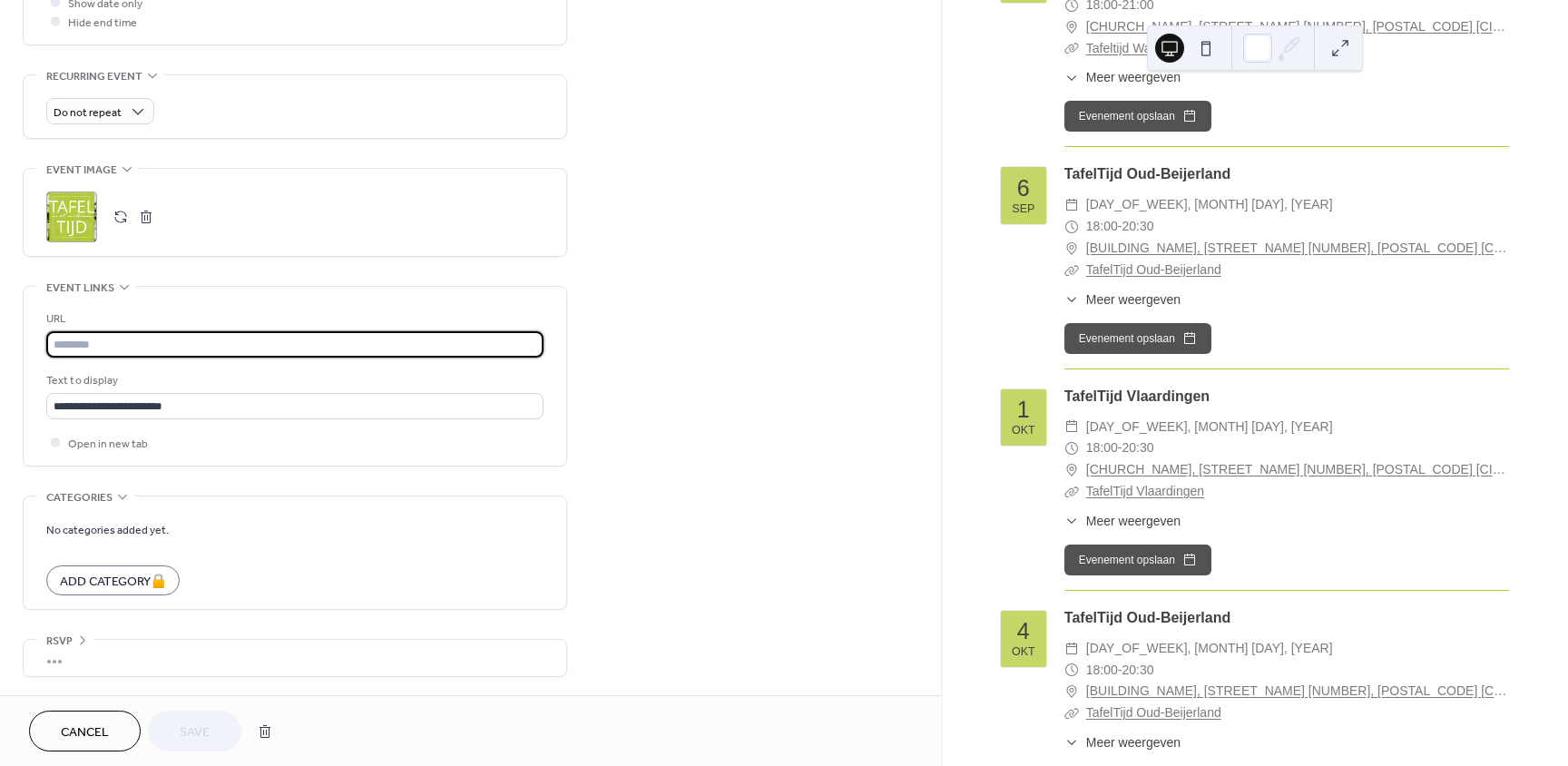 paste on "**********" 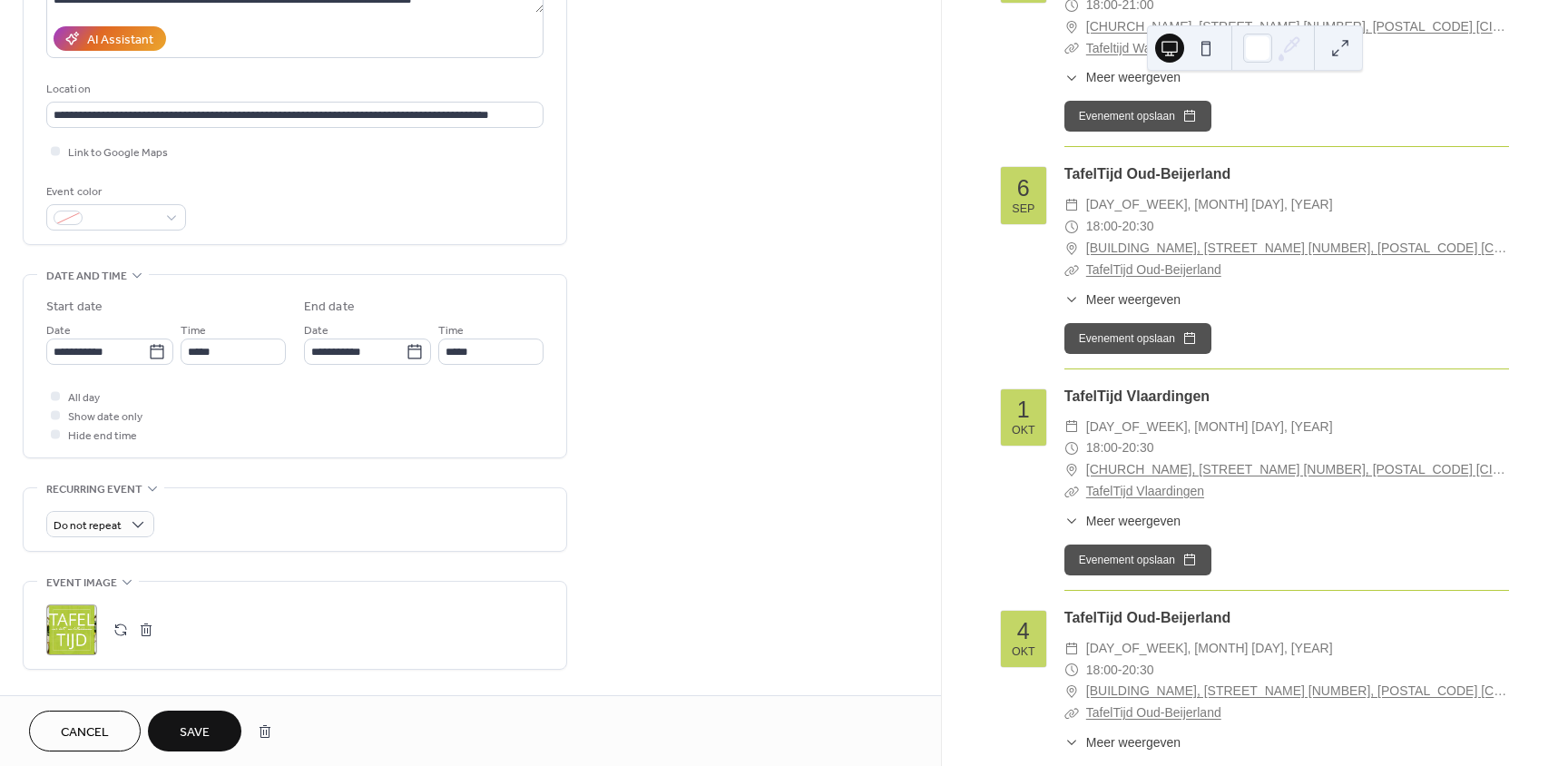 scroll, scrollTop: 454, scrollLeft: 0, axis: vertical 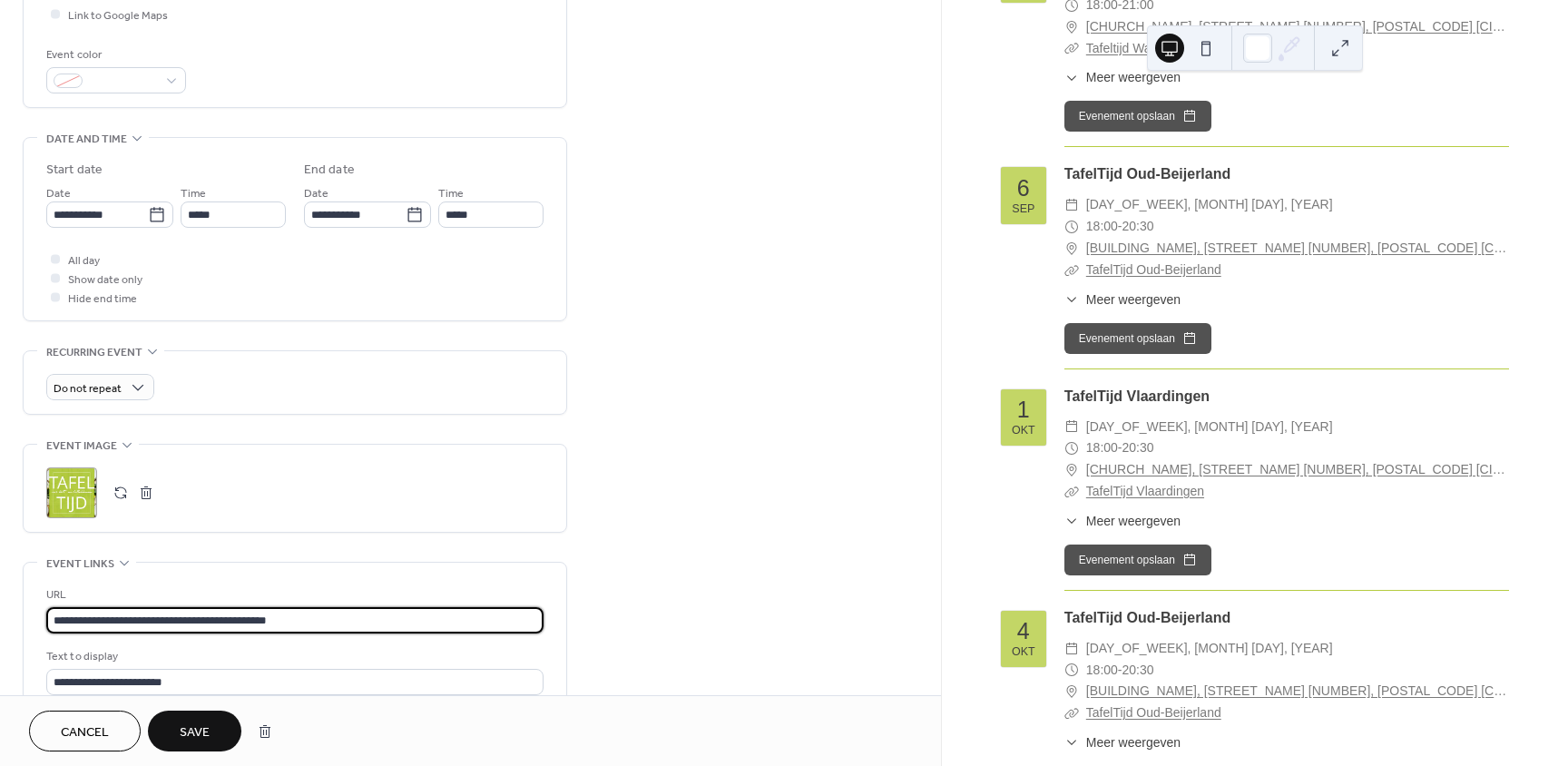 type on "**********" 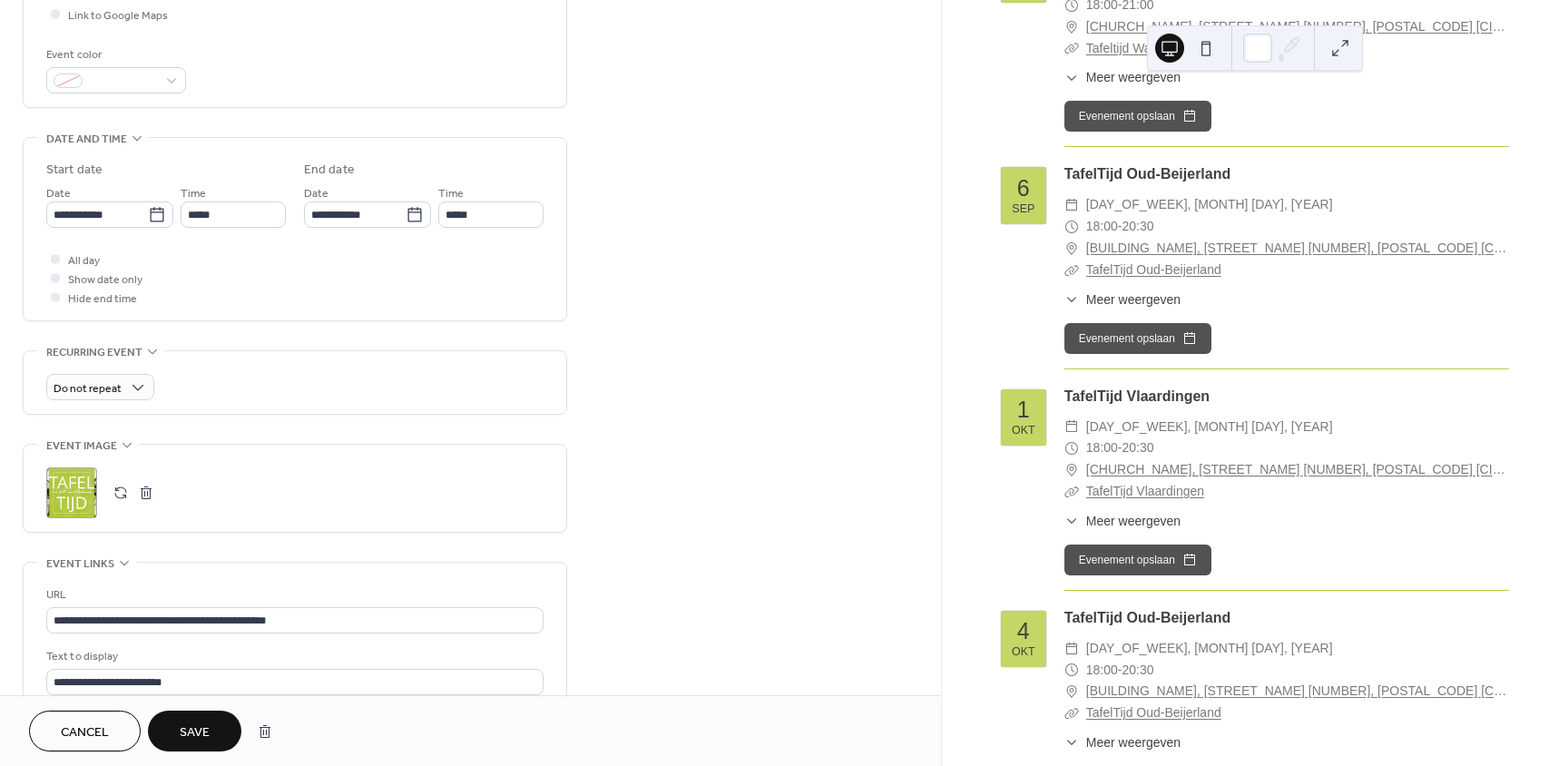 click on "Save" at bounding box center (194, 732) 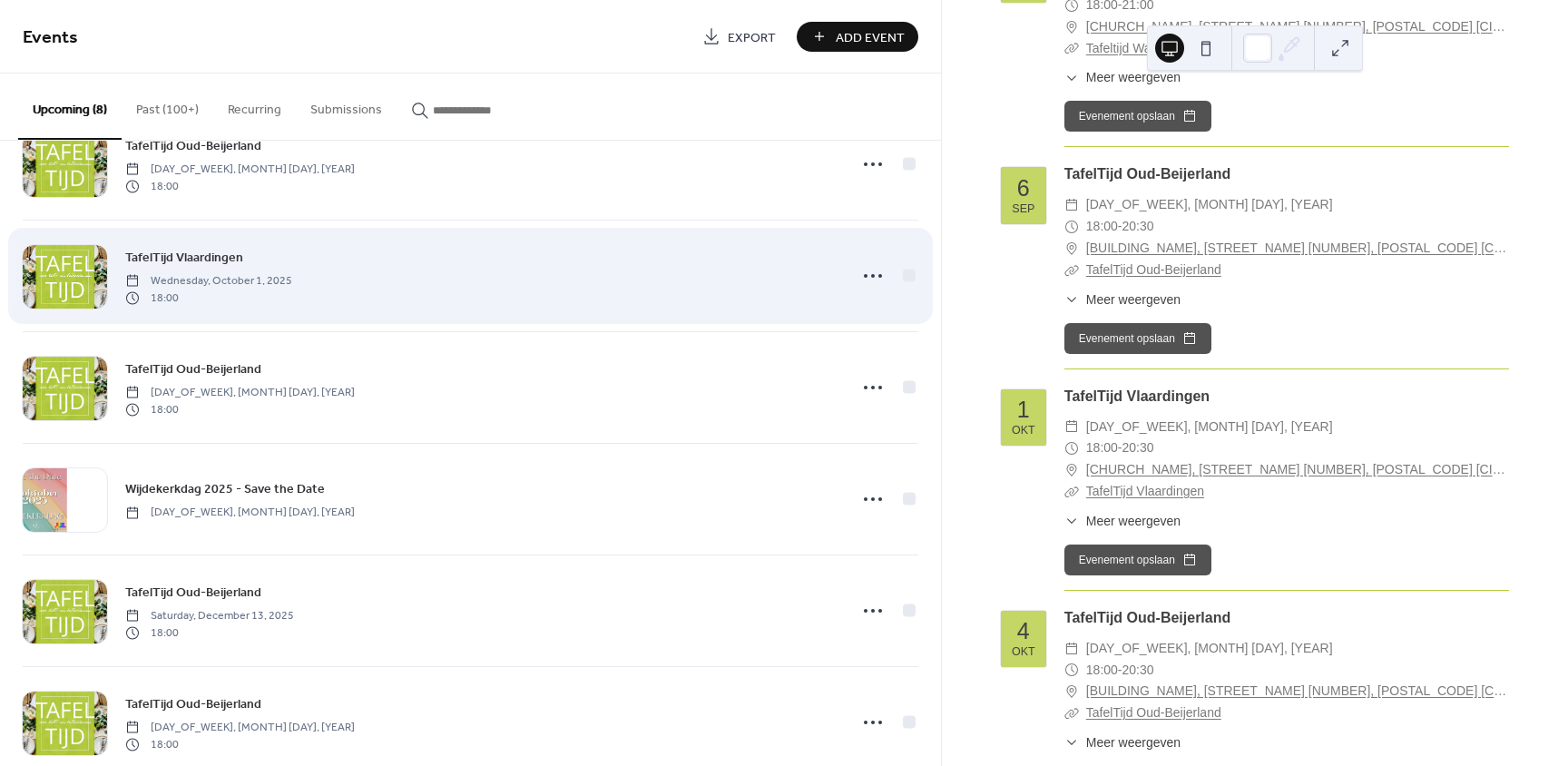 scroll, scrollTop: 321, scrollLeft: 0, axis: vertical 